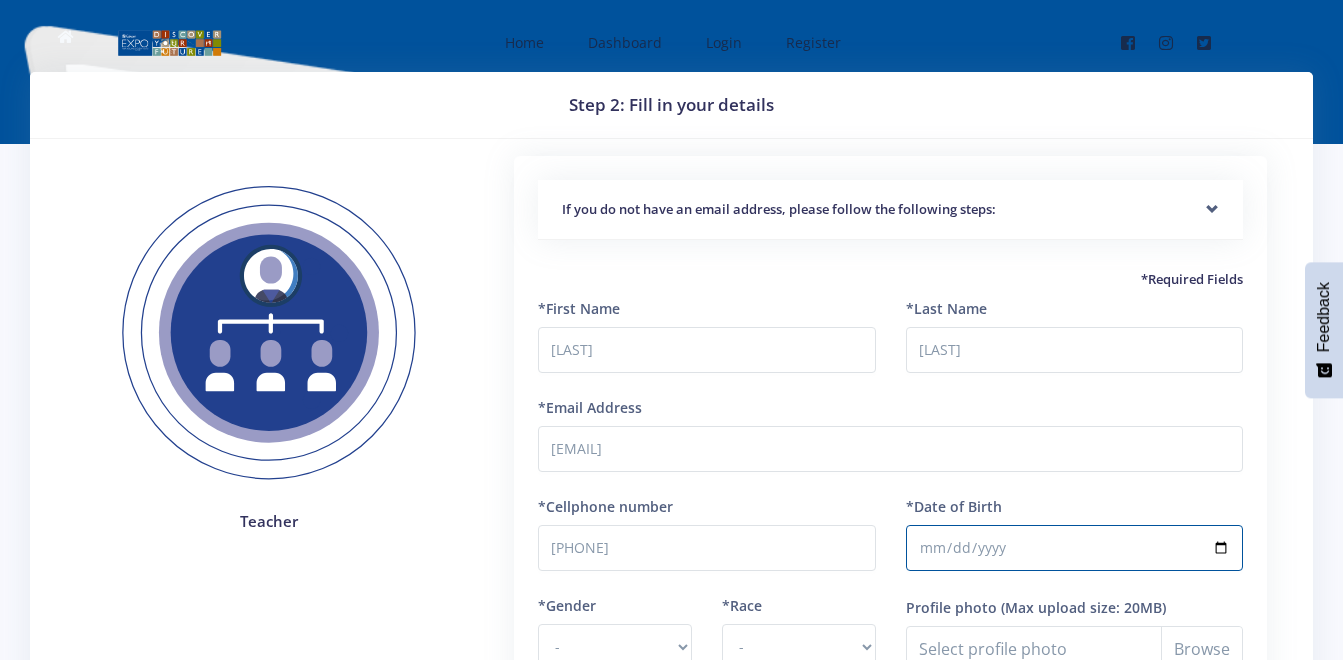 scroll, scrollTop: 193, scrollLeft: 0, axis: vertical 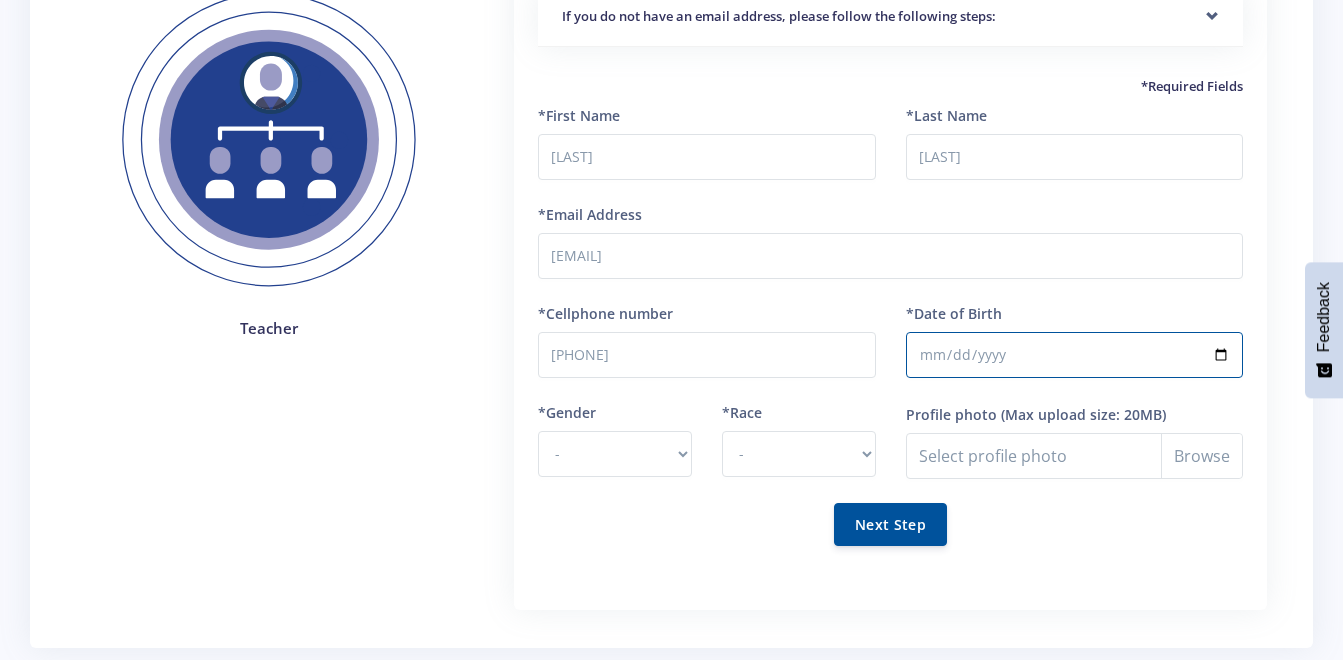 type on "[DATE]" 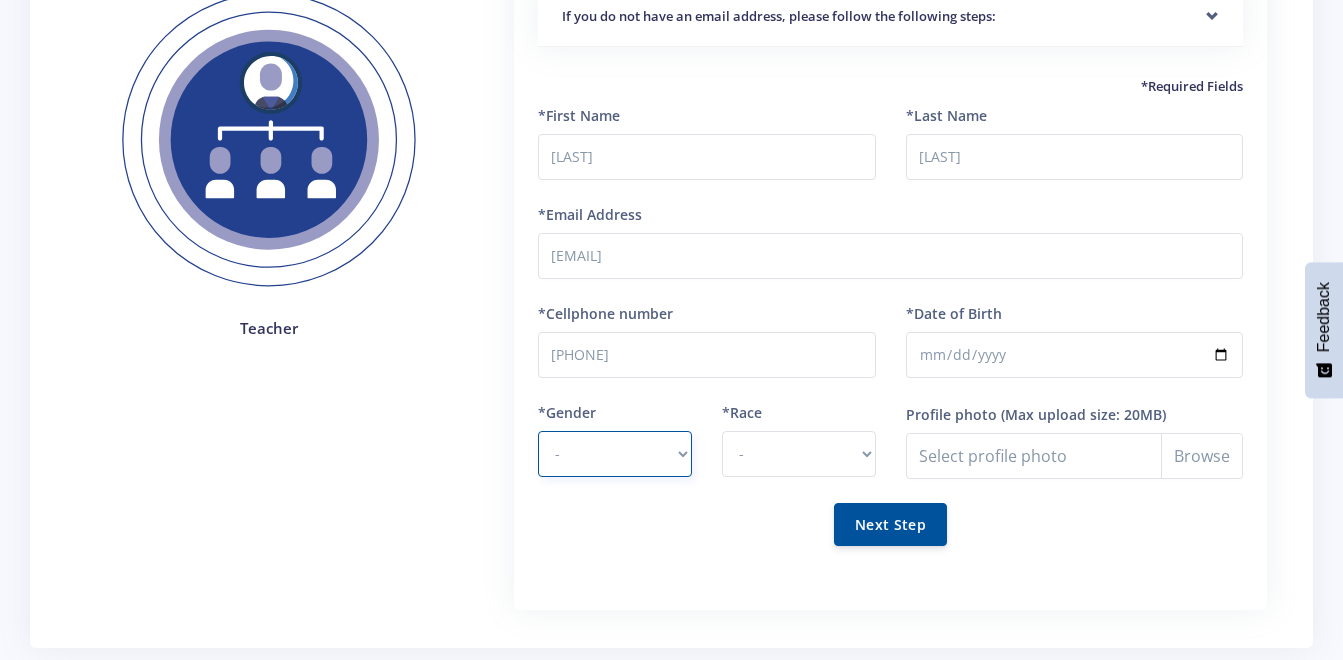 click on "-
Male
Female" at bounding box center [615, 454] 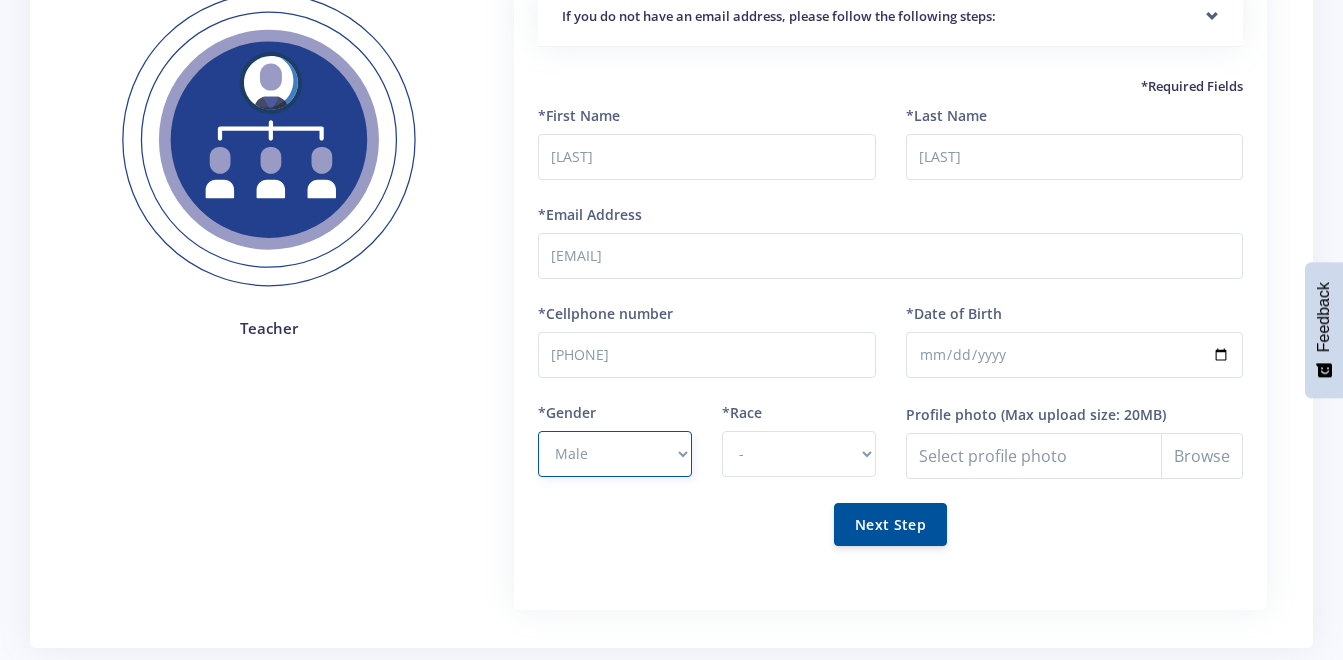 click on "-
Male
Female" at bounding box center [615, 454] 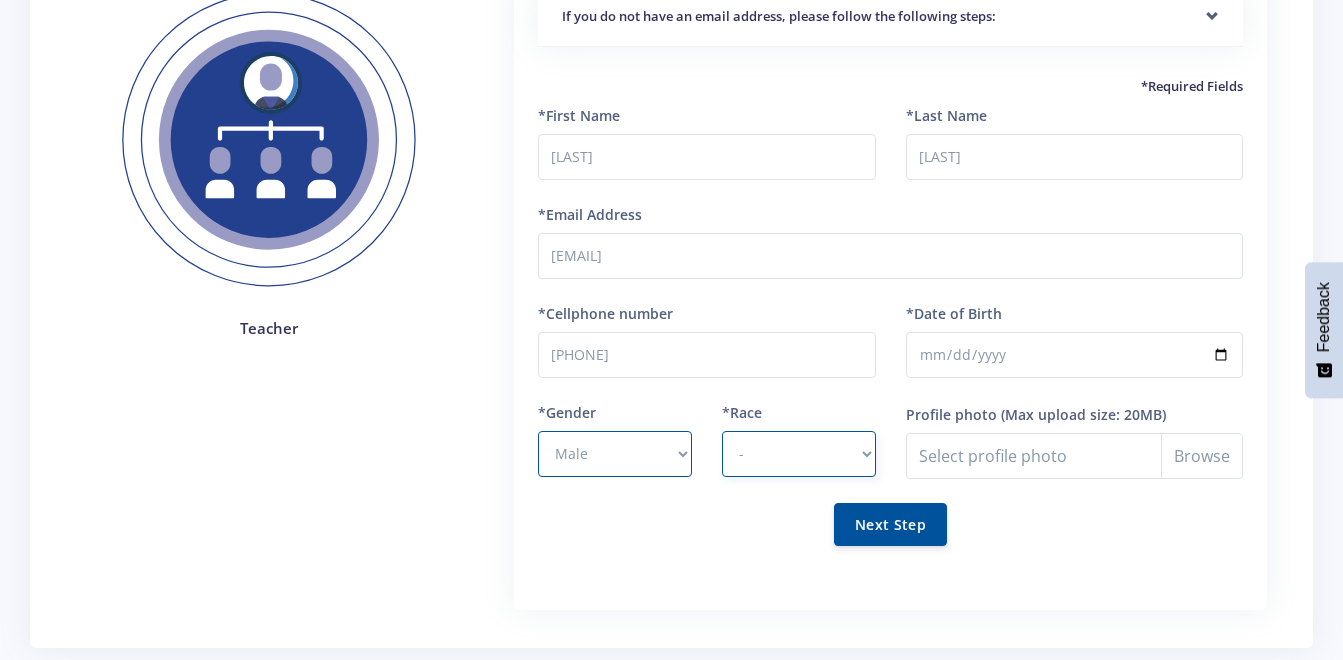 click on "-
African
Asian
Coloured
Indian
White
Other" at bounding box center (799, 454) 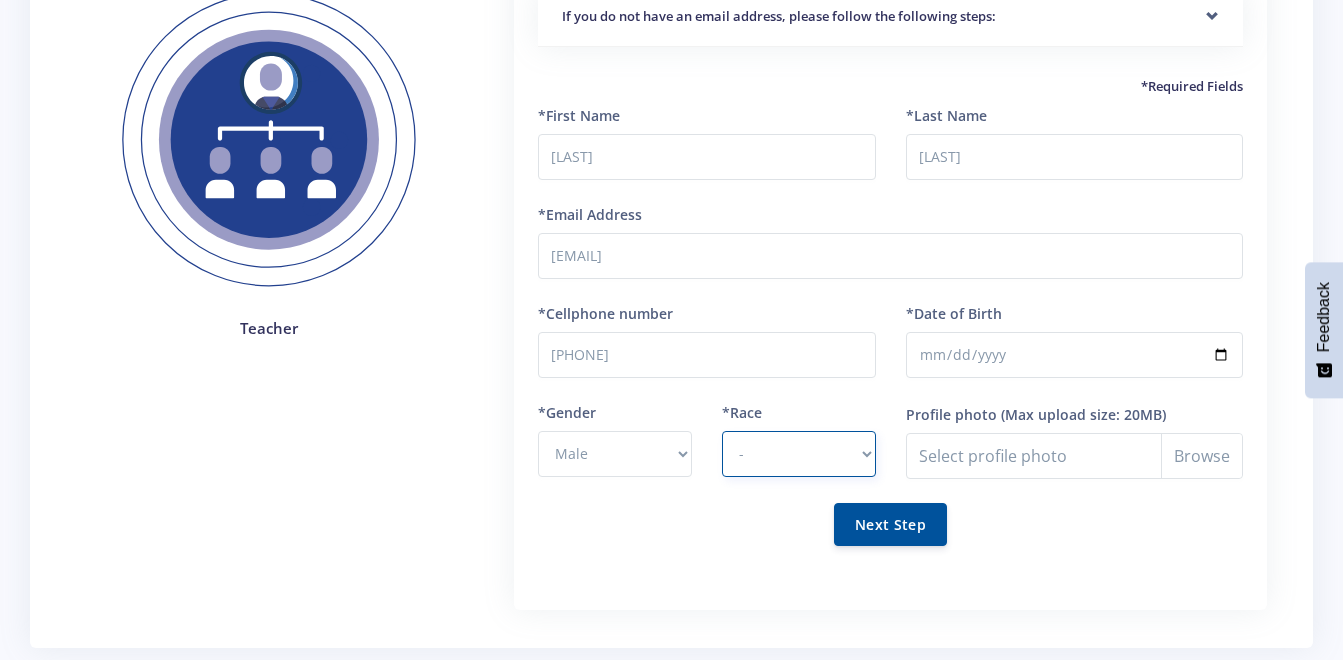 select on "African" 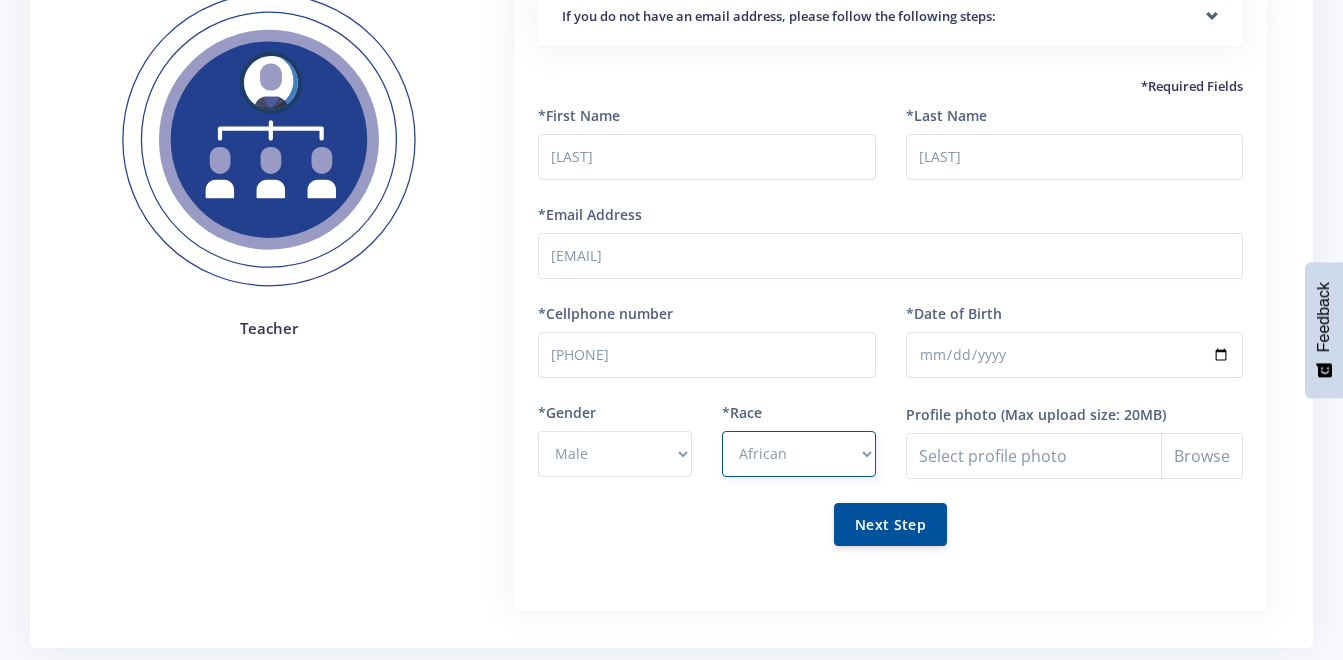 click on "-
African
Asian
Coloured
Indian
White
Other" at bounding box center (799, 454) 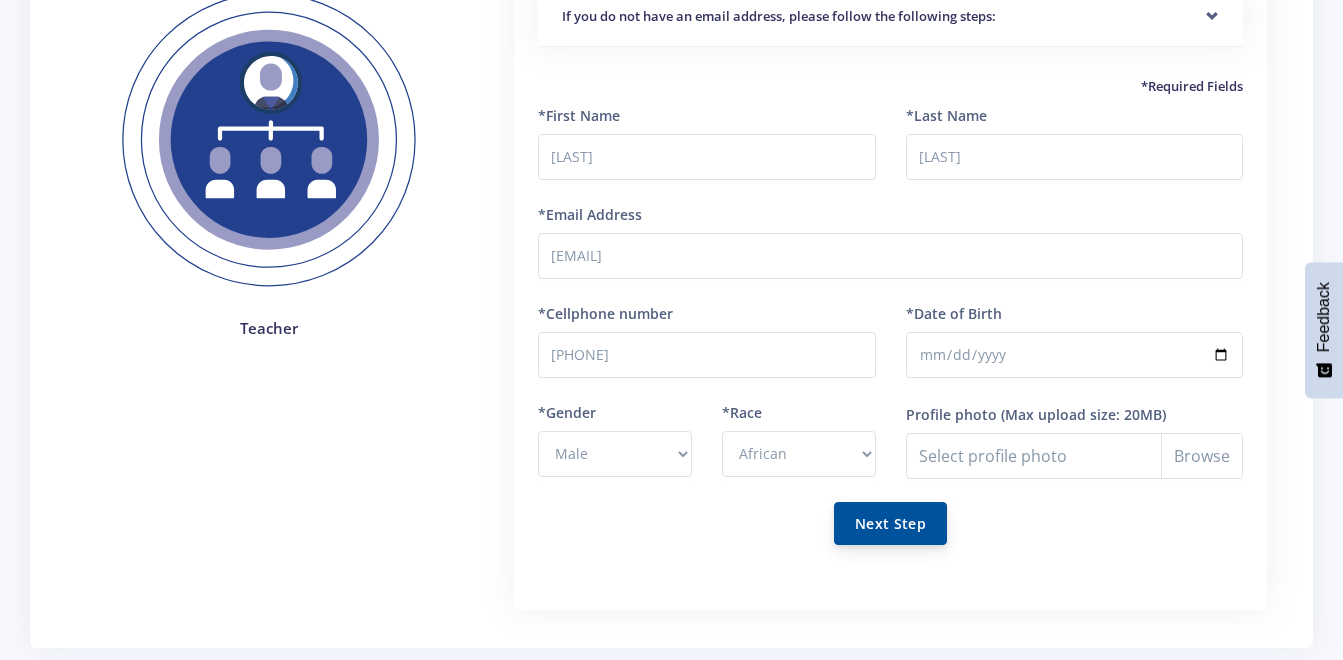 click on "Next
Step" at bounding box center [890, 523] 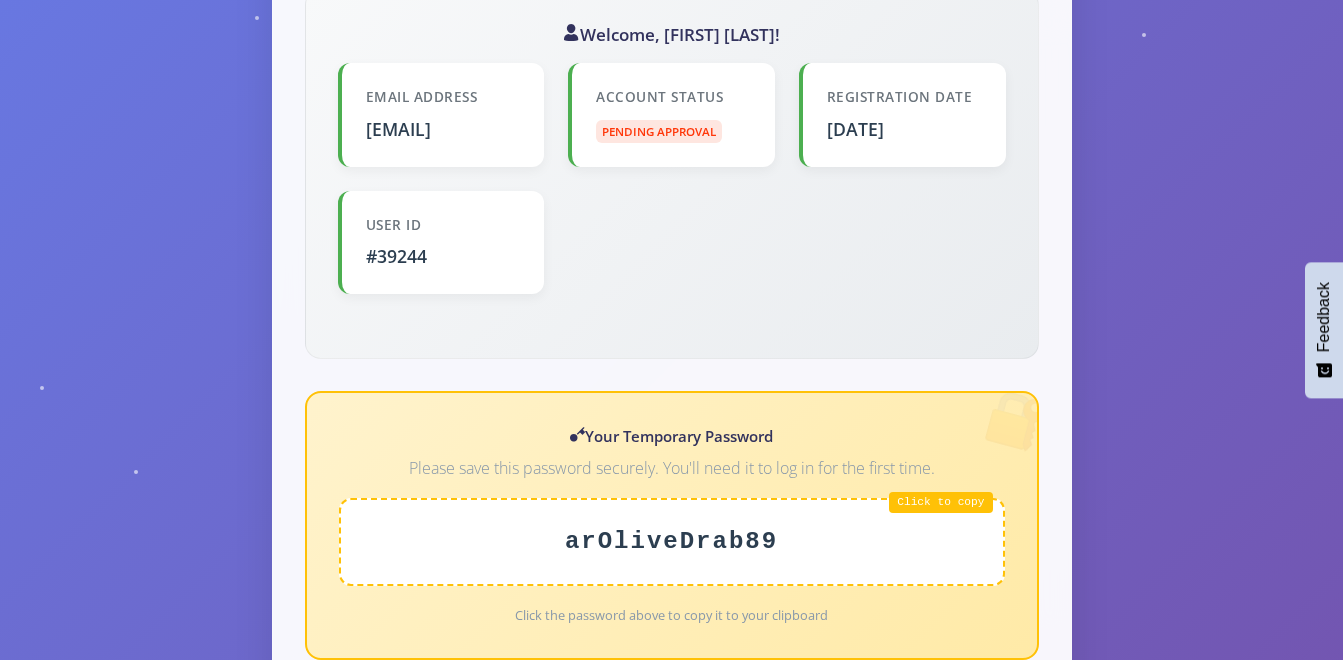 scroll, scrollTop: 543, scrollLeft: 0, axis: vertical 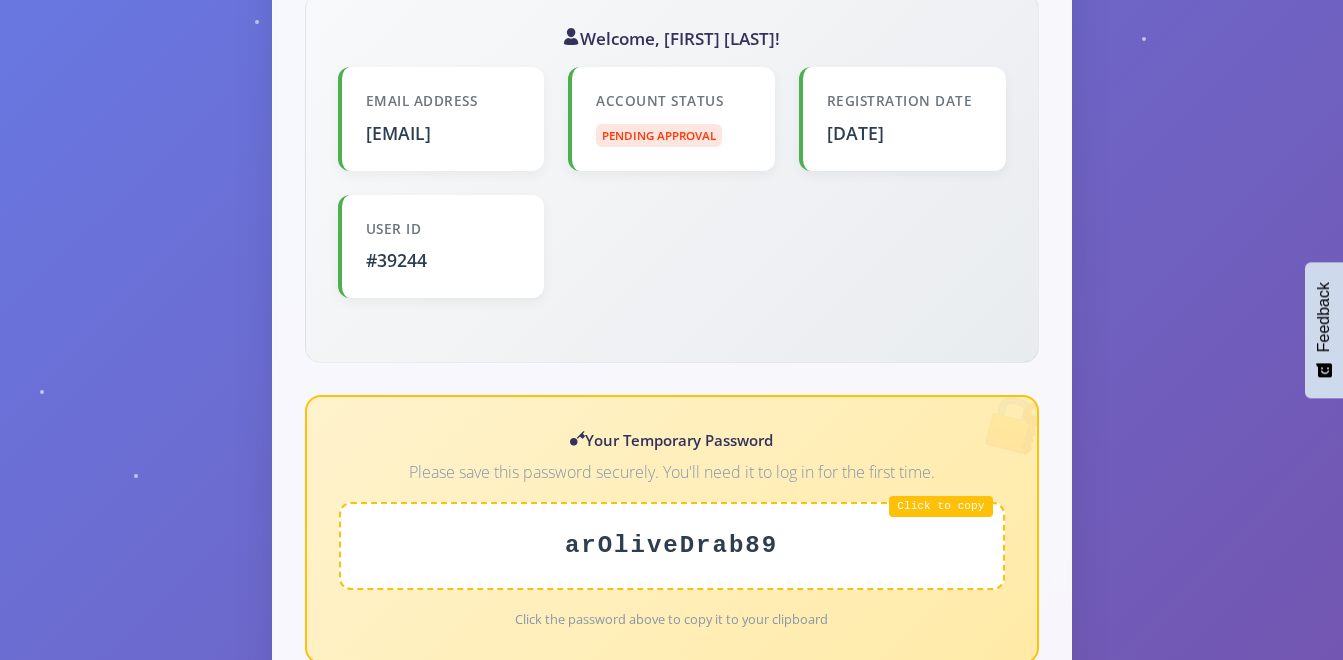 click on "arOliveDrab89" at bounding box center (672, 546) 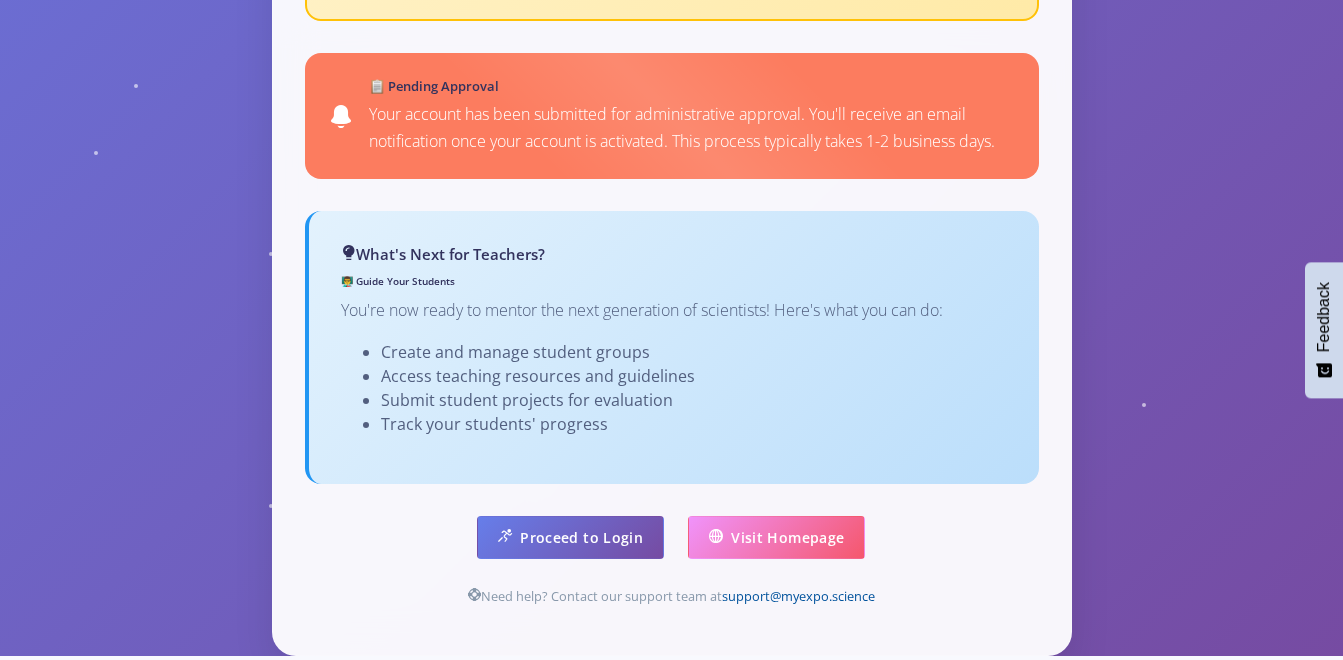 scroll, scrollTop: 1196, scrollLeft: 0, axis: vertical 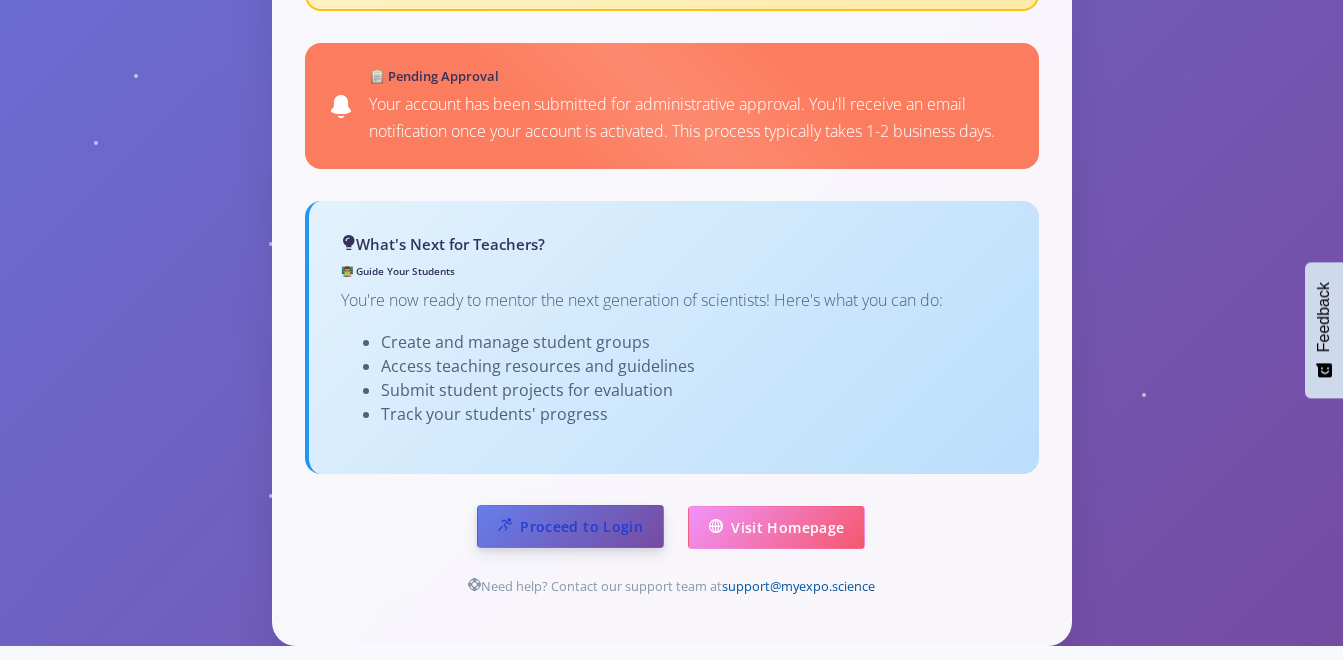 click on "Proceed to Login" at bounding box center [570, 526] 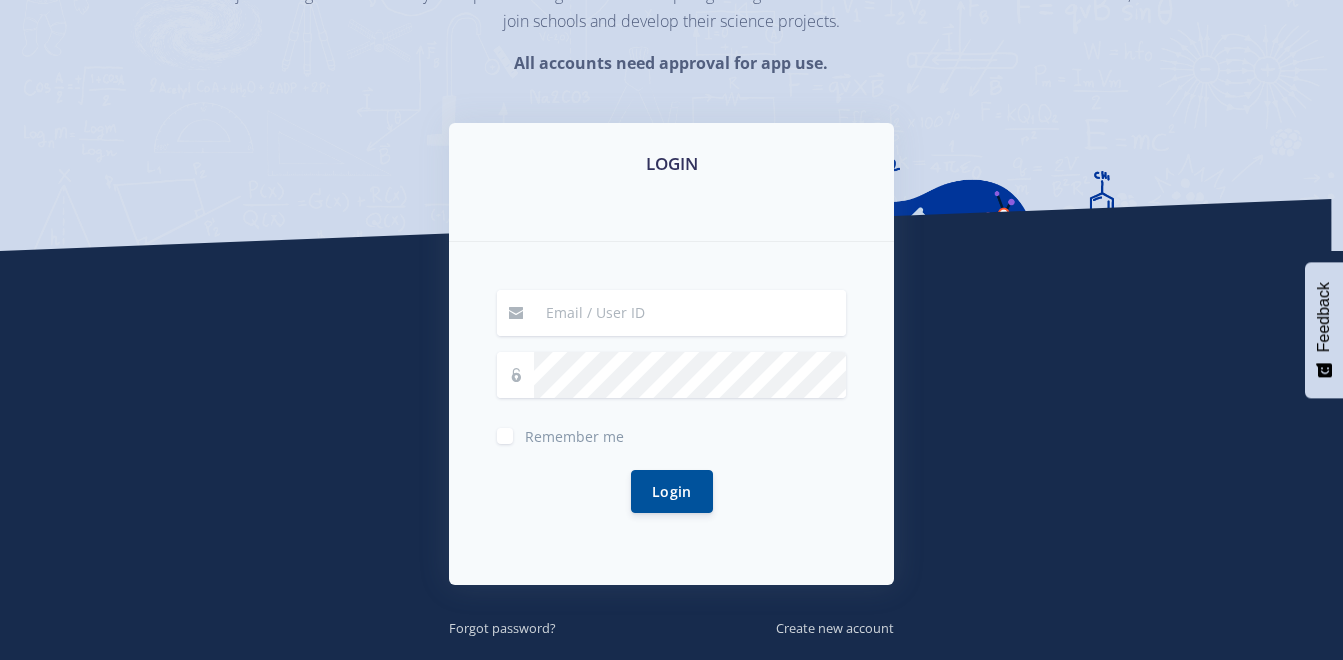 scroll, scrollTop: 228, scrollLeft: 0, axis: vertical 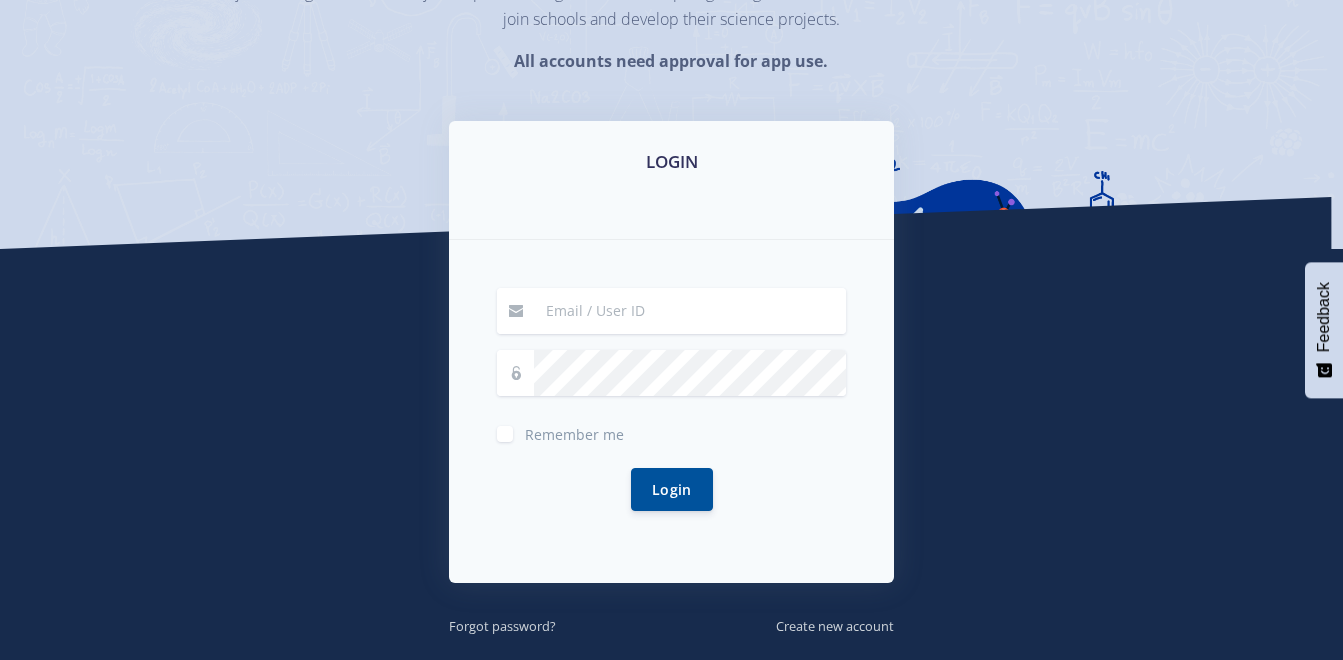 click at bounding box center [690, 311] 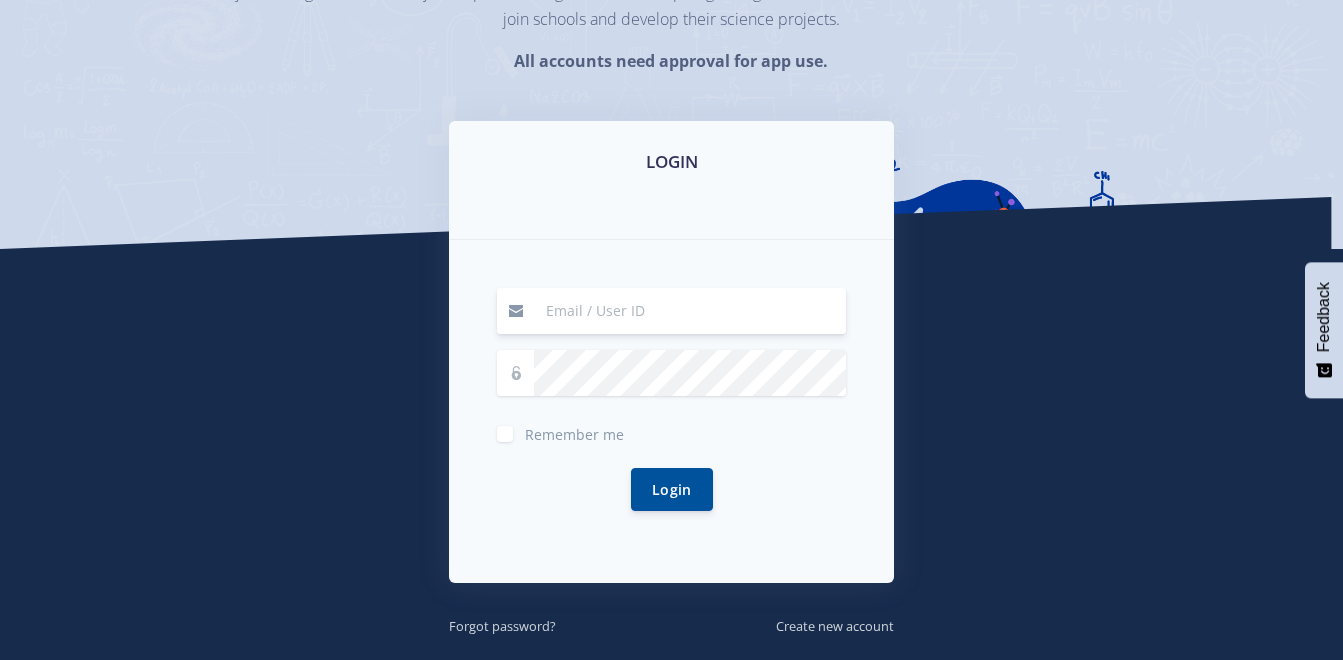 type on "[EMAIL]" 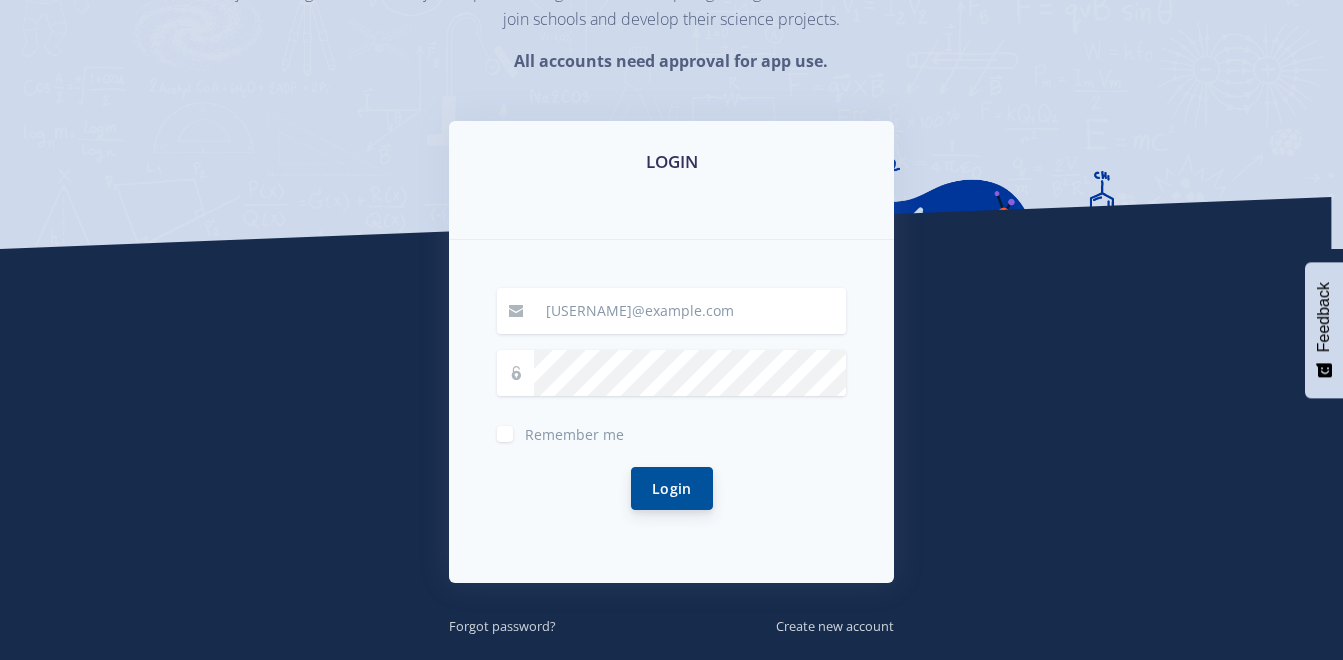 click on "Login" at bounding box center [672, 488] 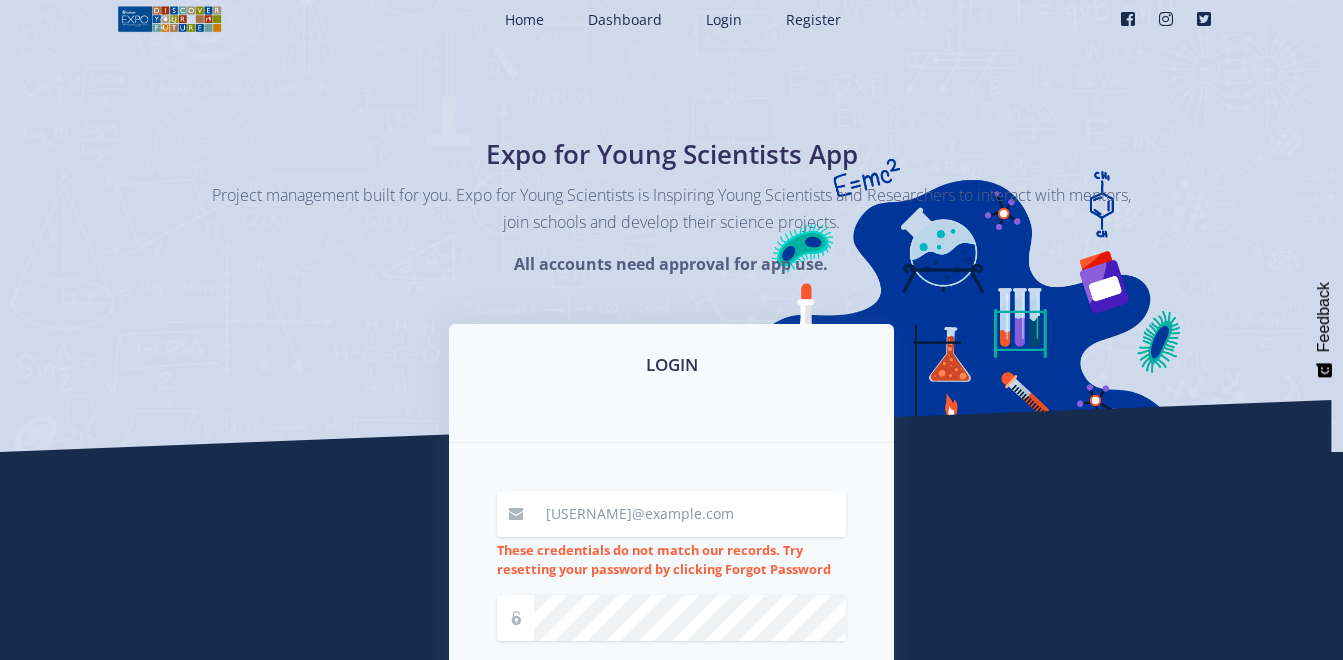 scroll, scrollTop: 0, scrollLeft: 0, axis: both 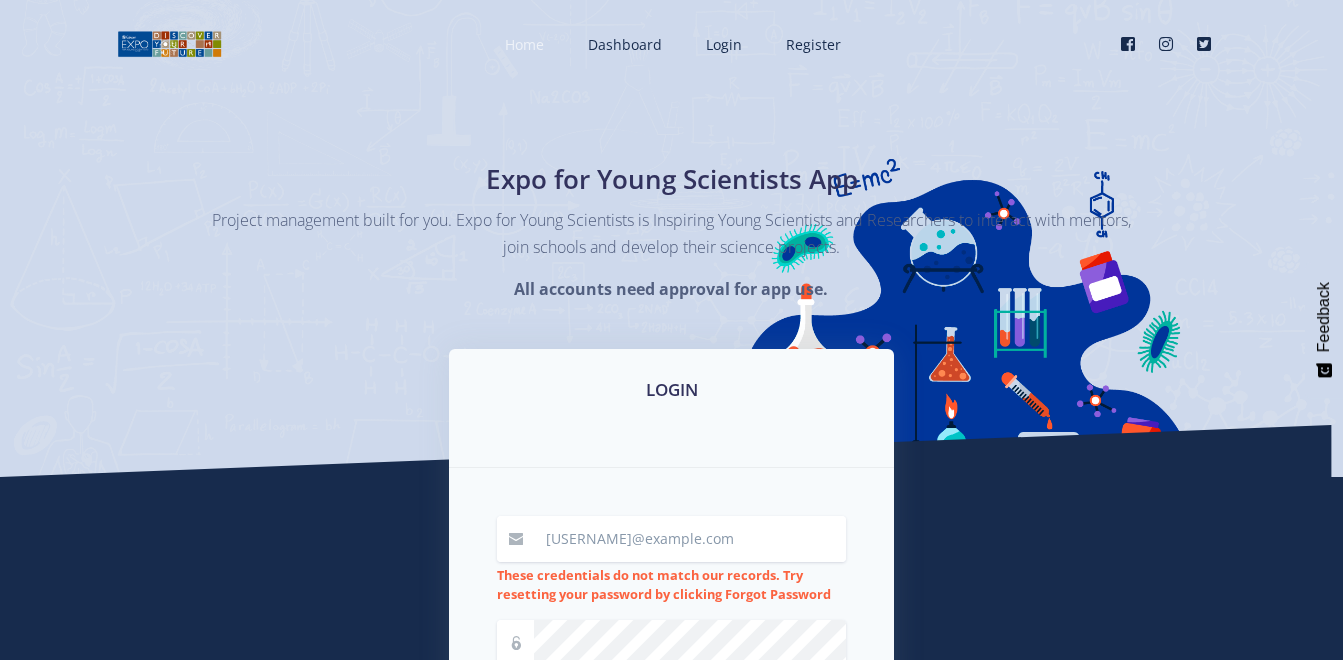 click on "Home" at bounding box center [524, 44] 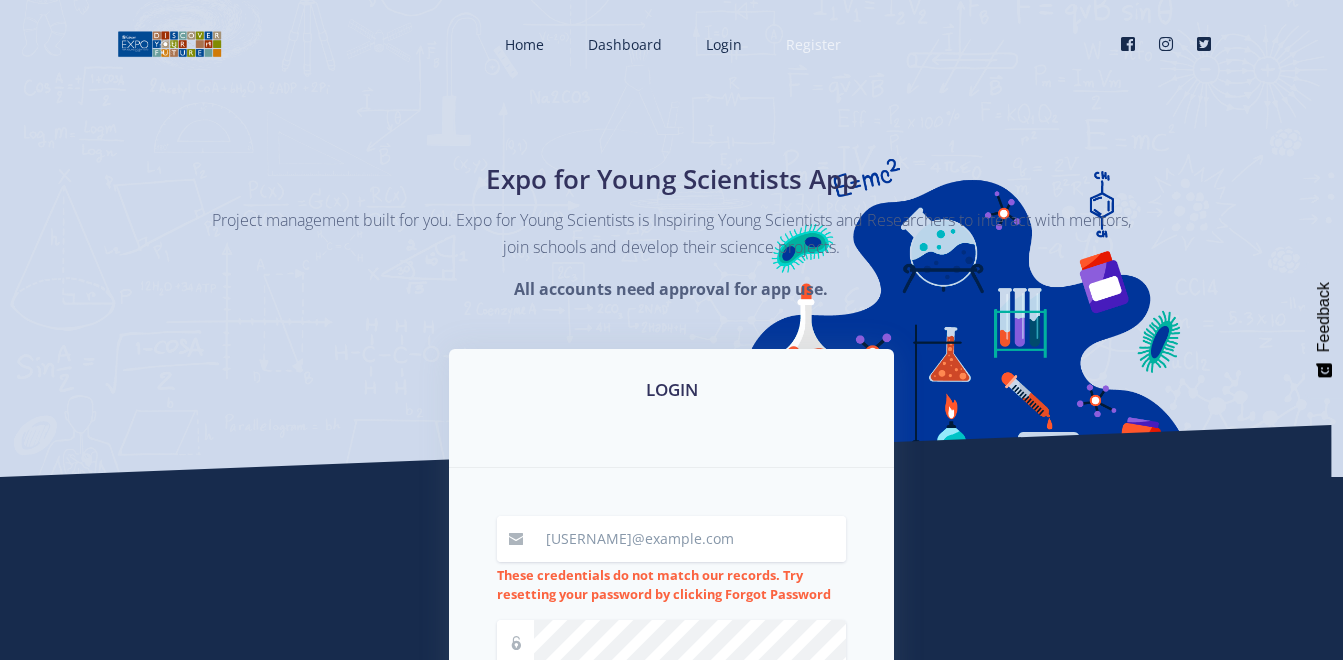 click on "Register" at bounding box center [813, 44] 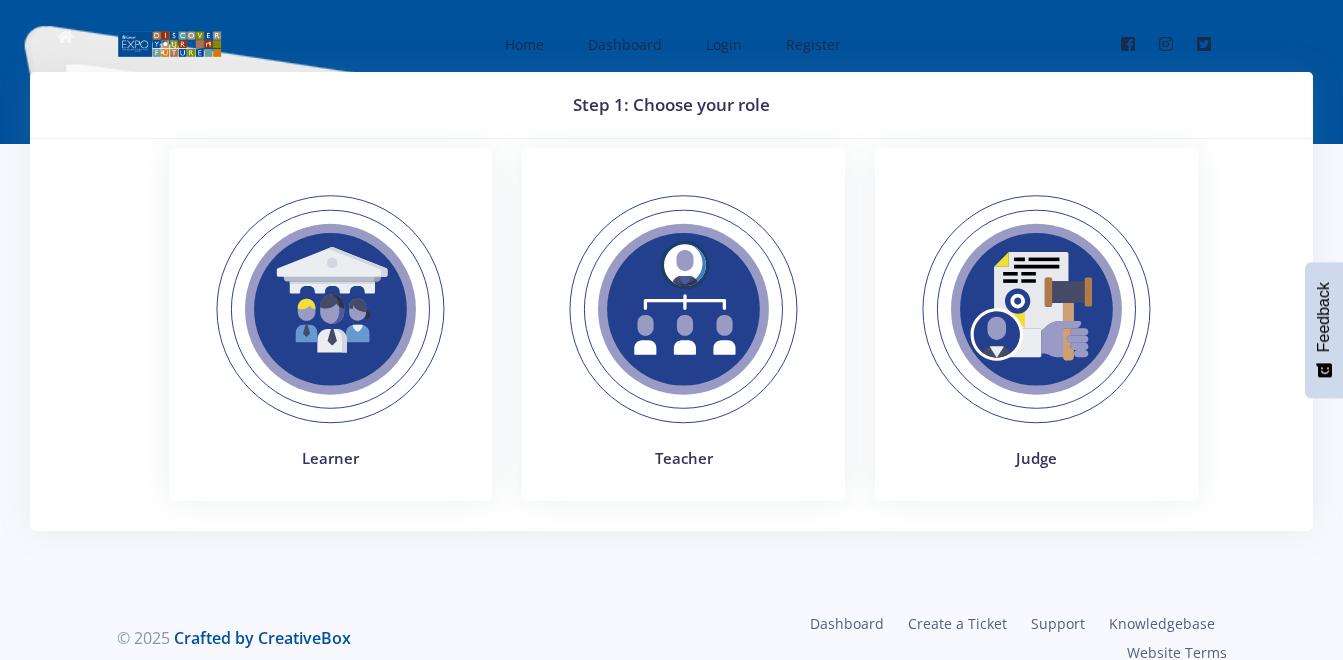 scroll, scrollTop: 0, scrollLeft: 0, axis: both 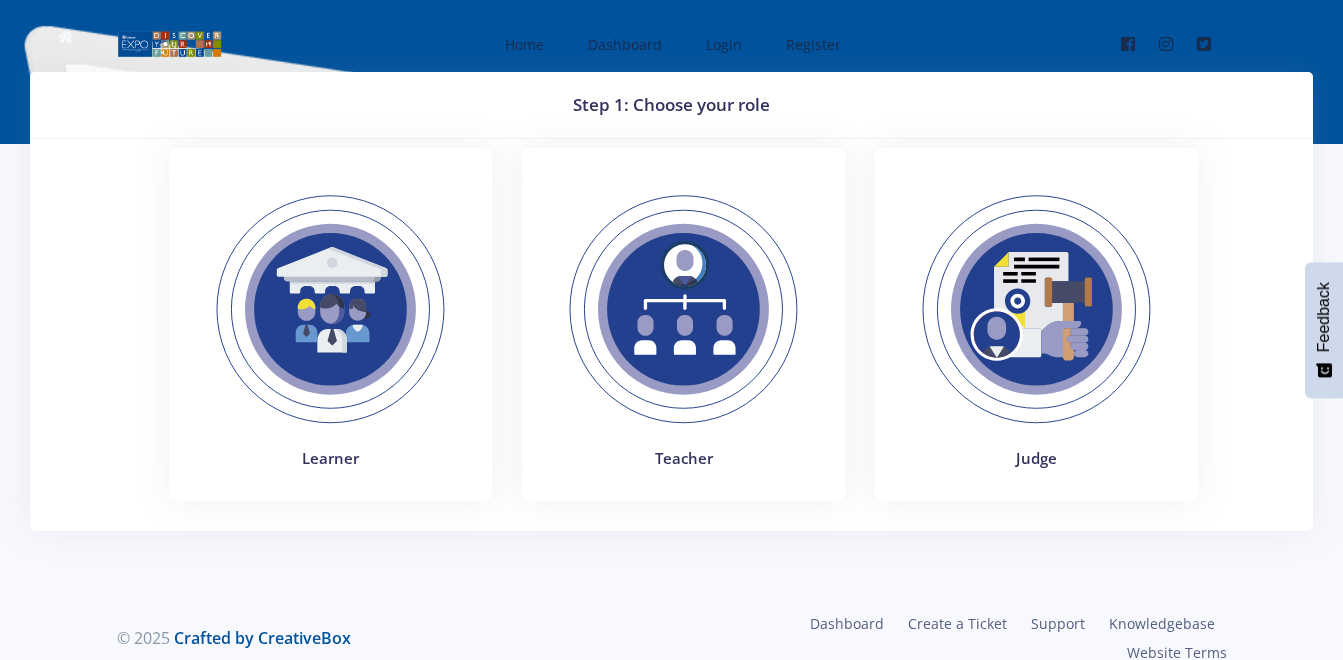 click at bounding box center (1036, 309) 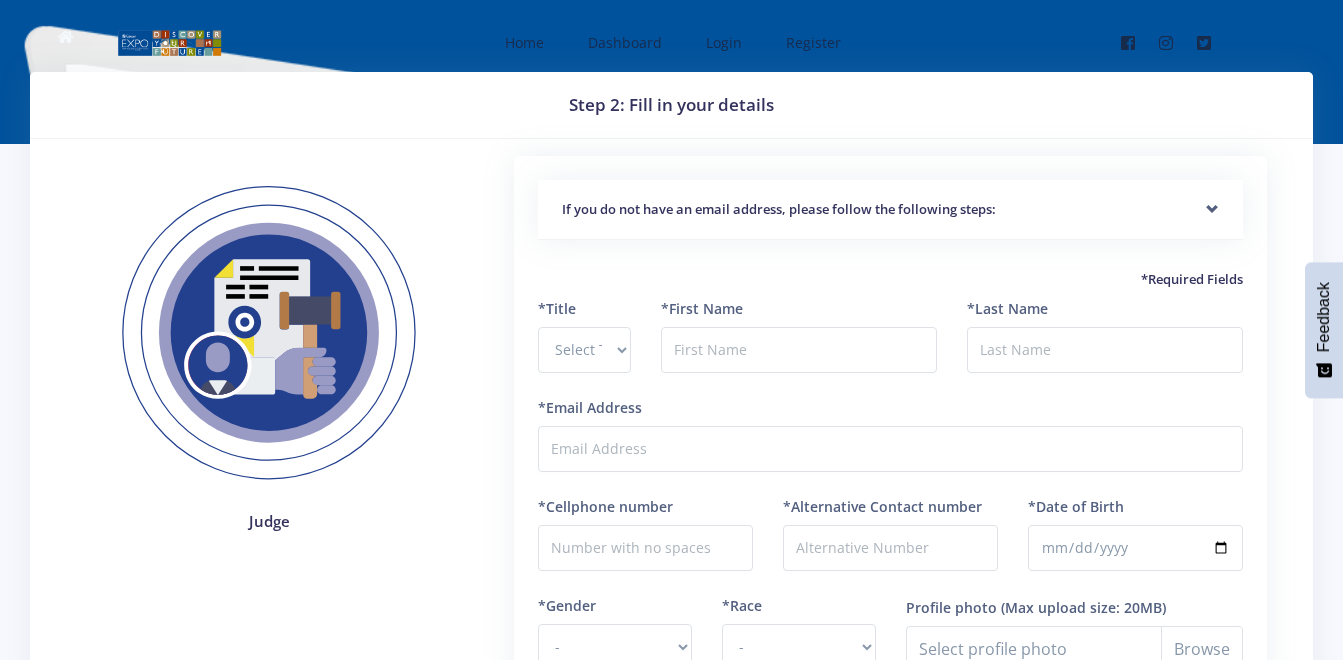 scroll, scrollTop: 0, scrollLeft: 0, axis: both 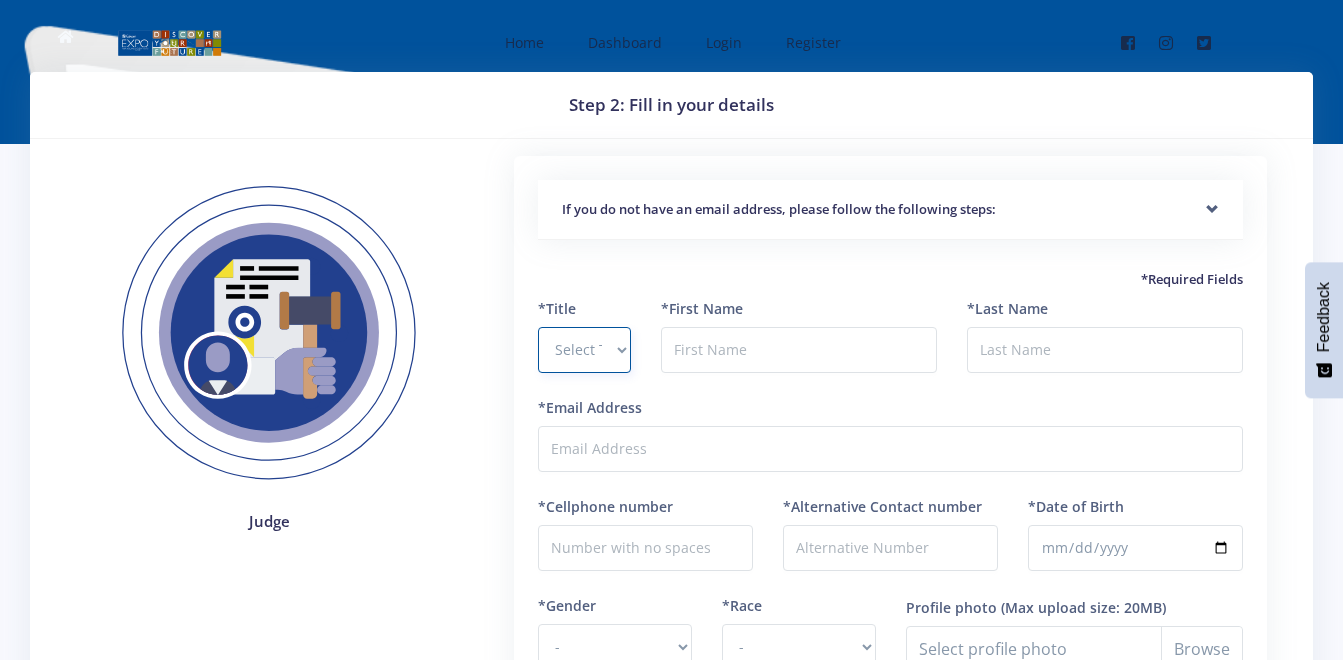 click on "Select Title
Prof
Dr
Mr
Mrs
Ms
Other" at bounding box center [584, 350] 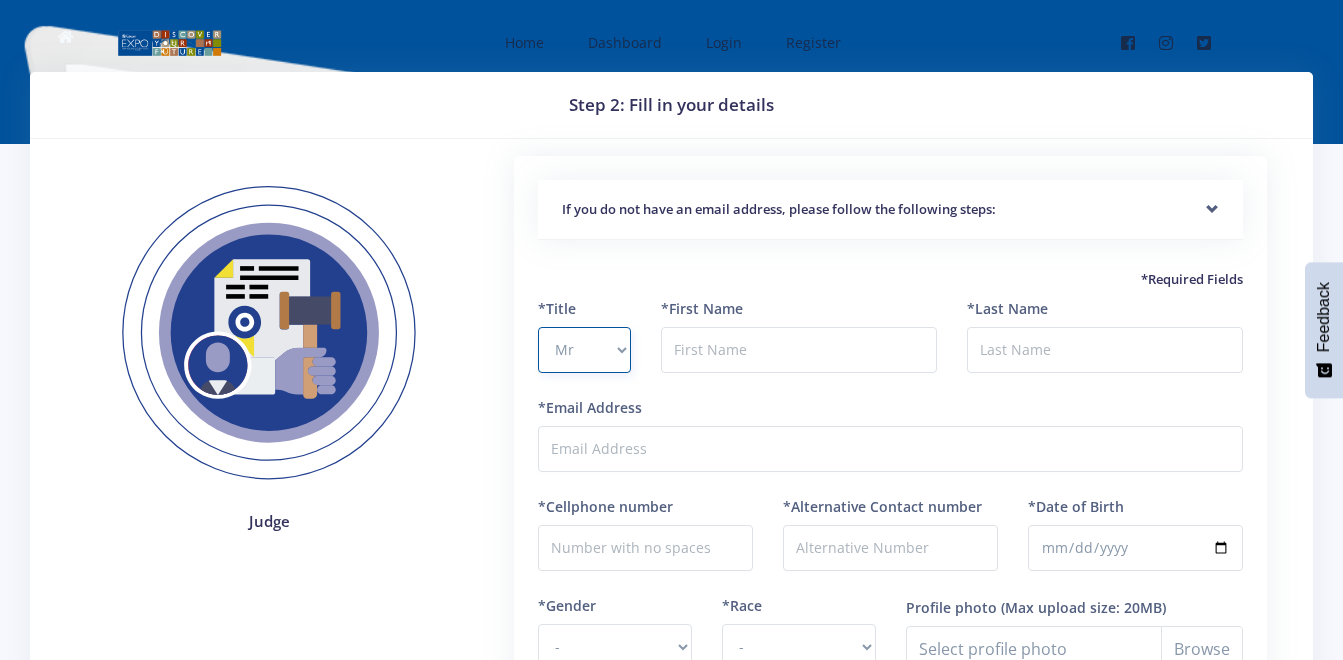 click on "Select Title
Prof
Dr
Mr
Mrs
Ms
Other" at bounding box center [584, 350] 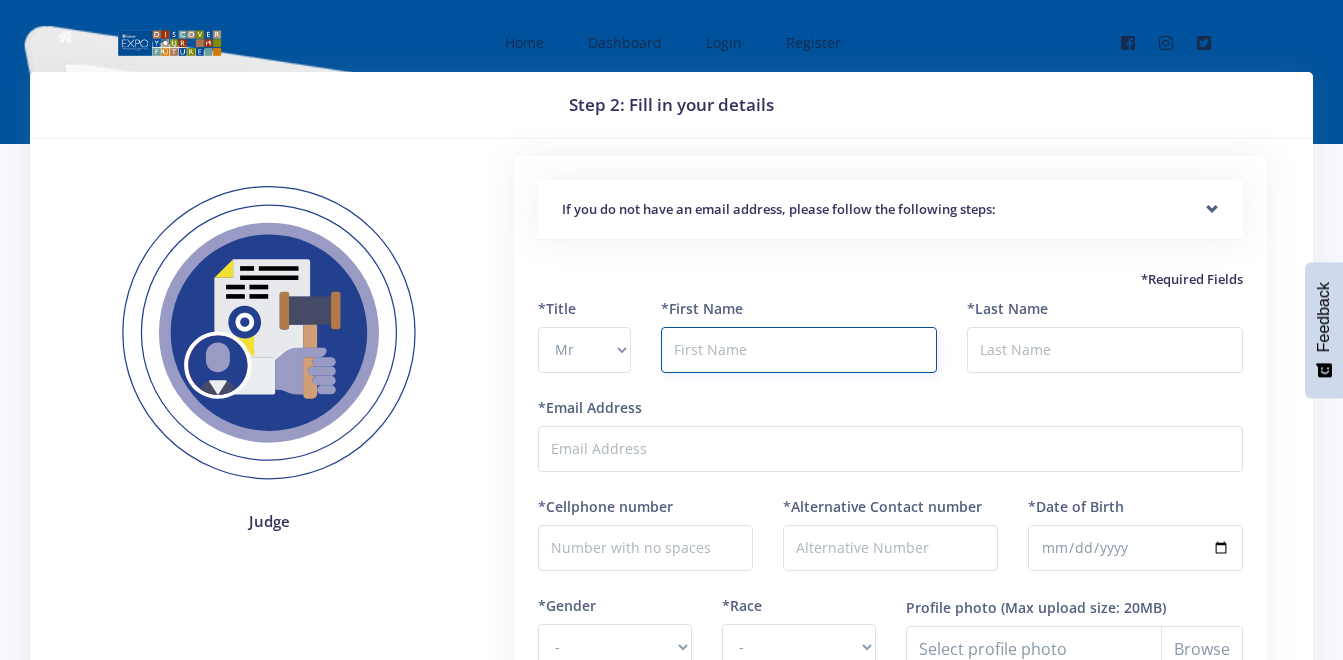 click at bounding box center (799, 350) 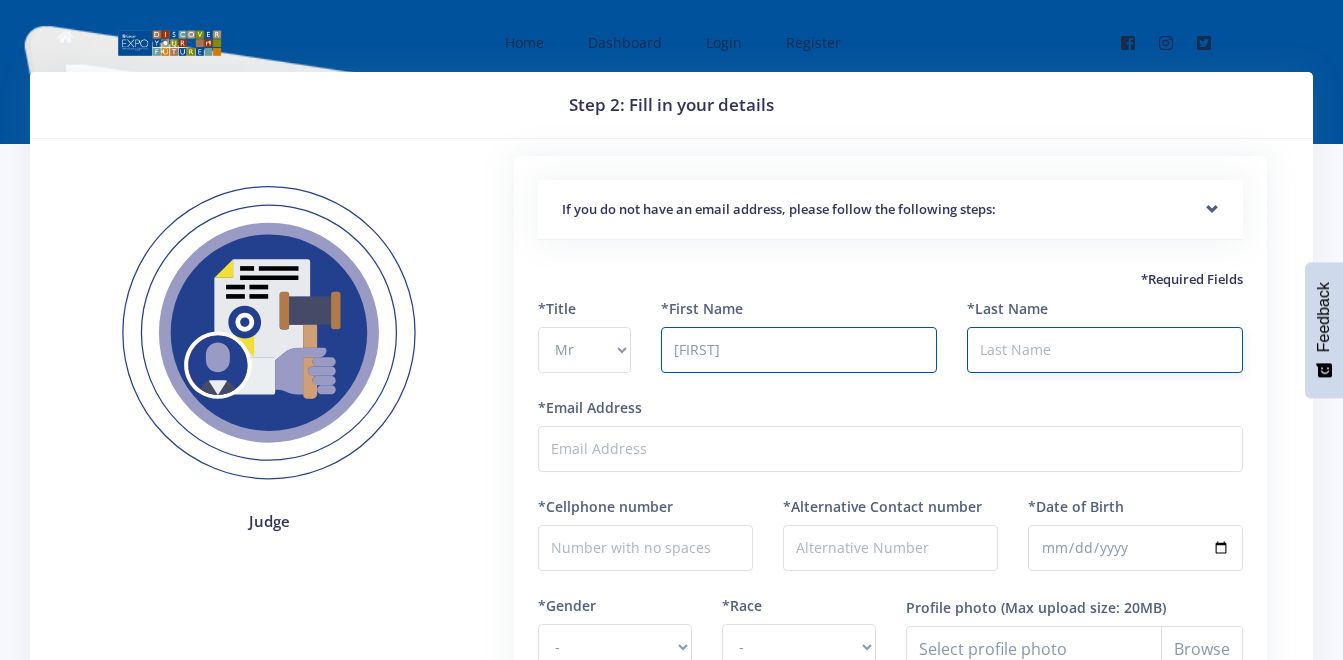 type on "[LAST]" 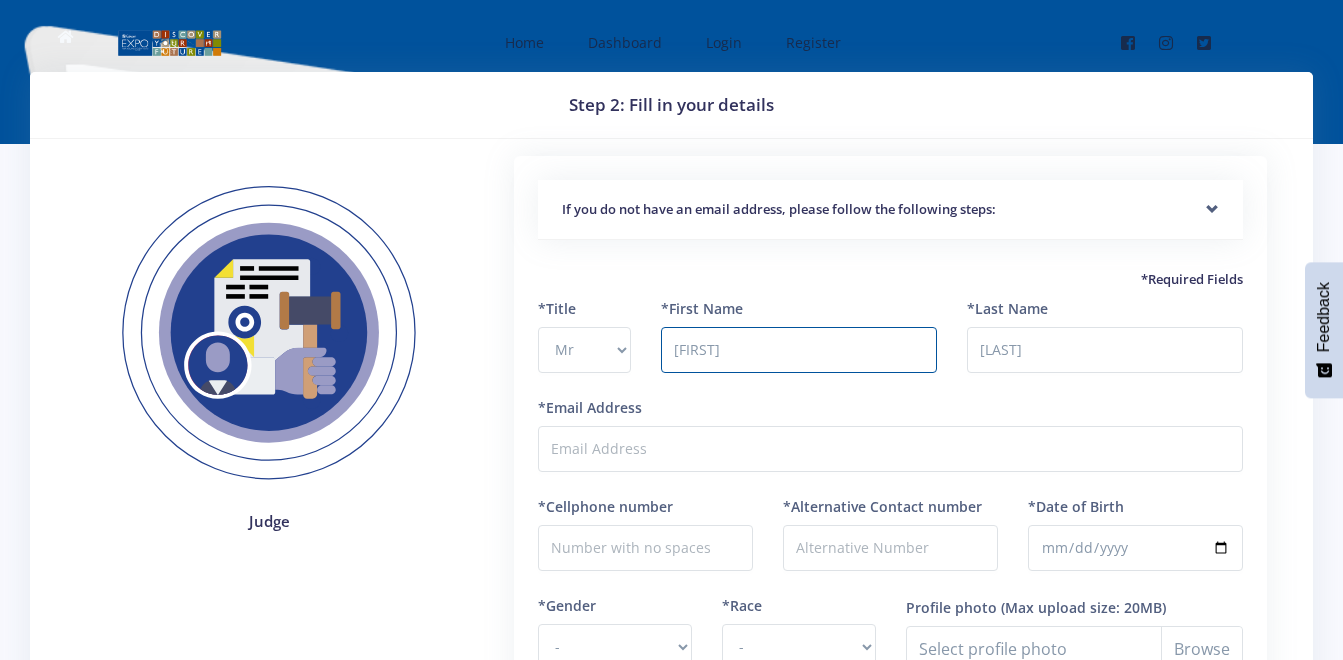 type on "[USERNAME]@[DOMAIN]" 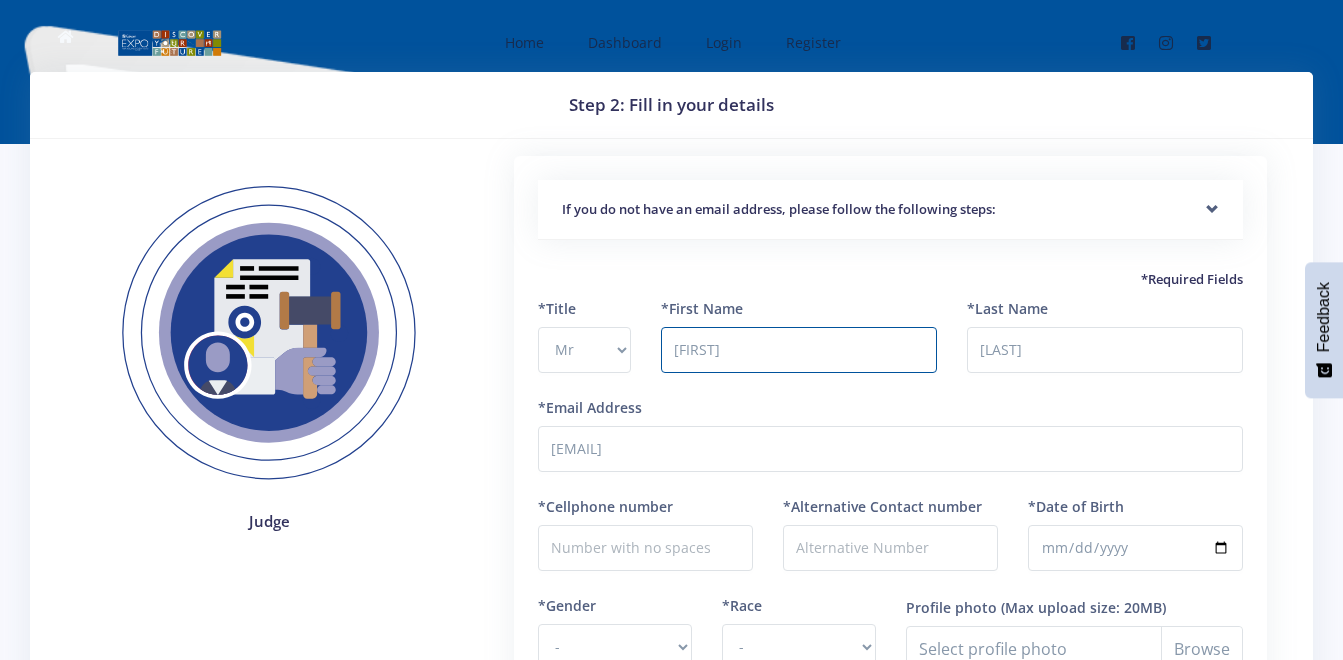 type on "[PHONE]" 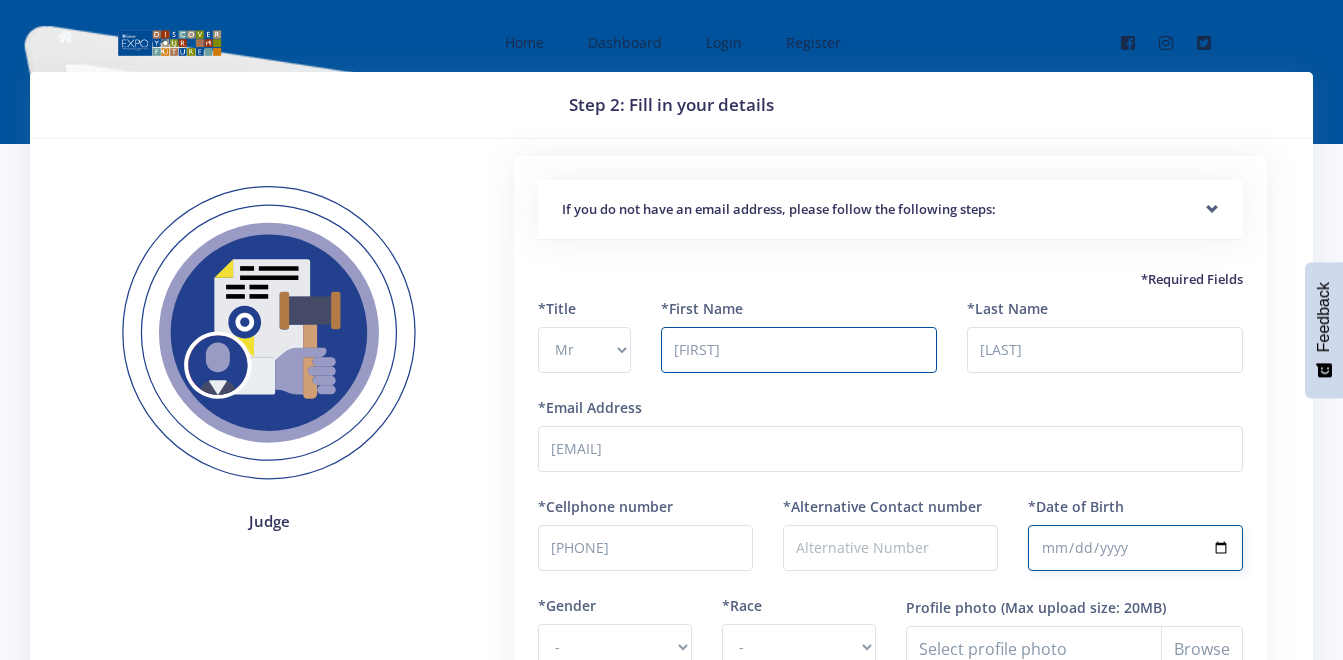type on "[DATE]" 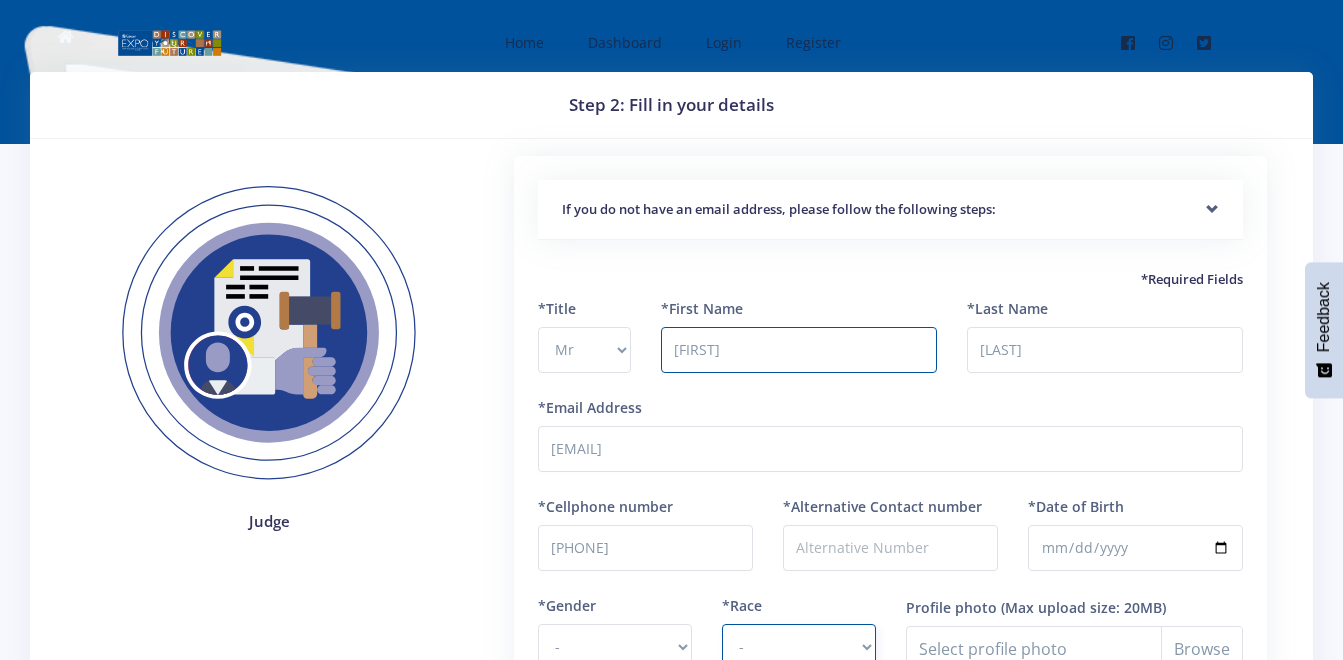 select on "African" 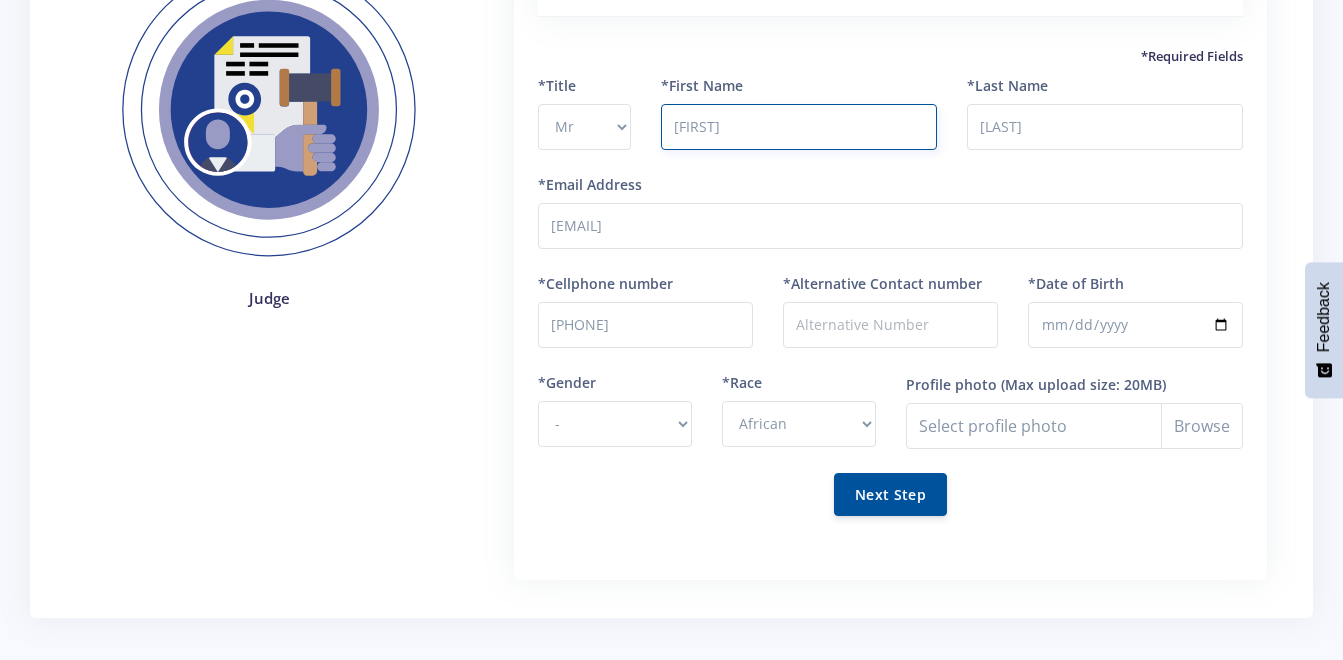 scroll, scrollTop: 226, scrollLeft: 0, axis: vertical 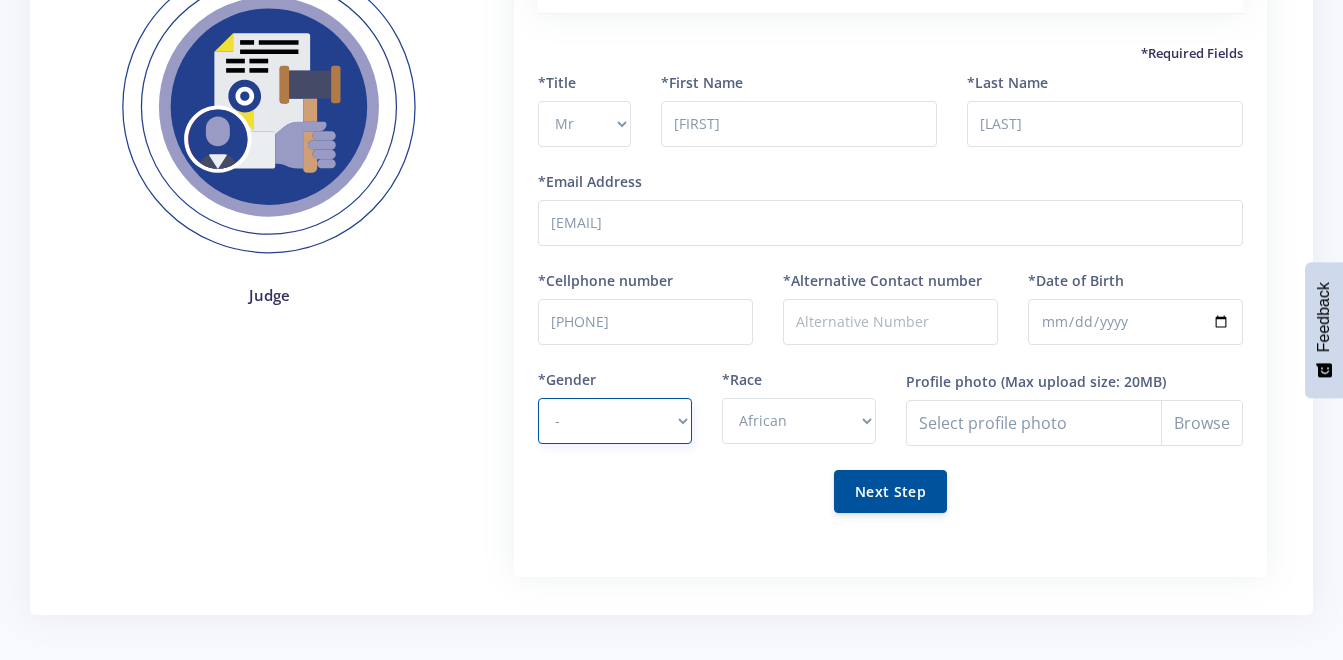 click on "-
Male
Female" at bounding box center [615, 421] 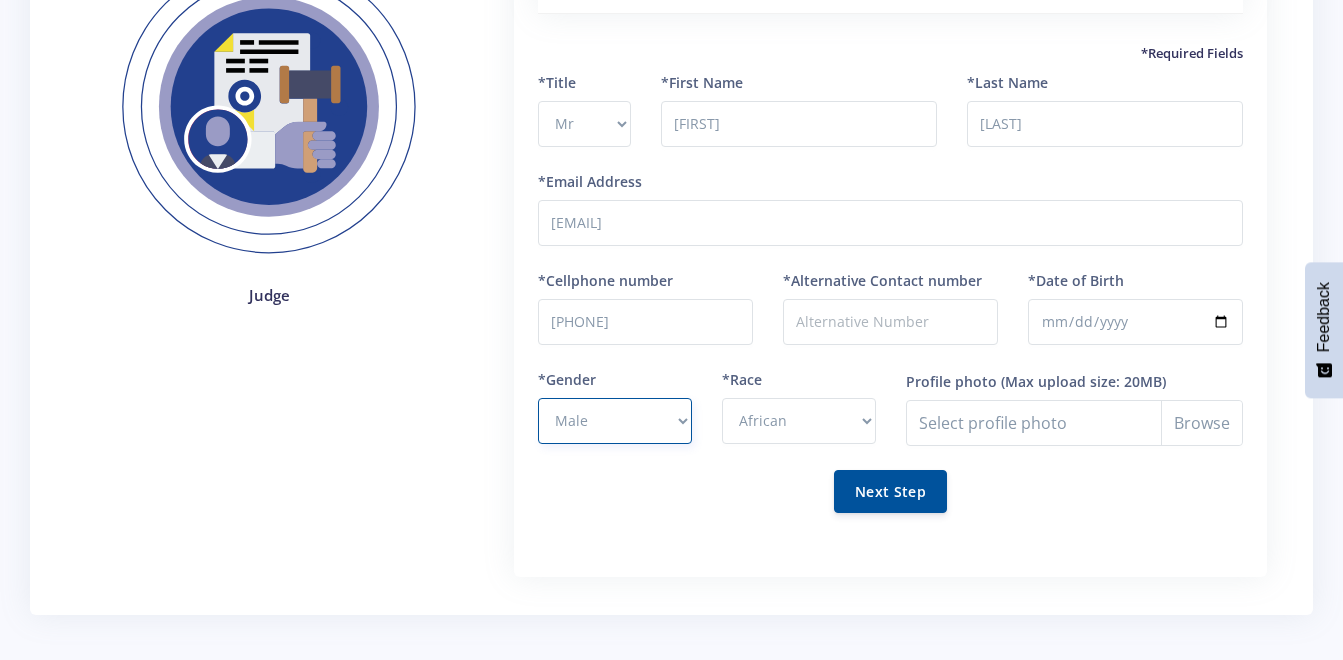 click on "-
Male
Female" at bounding box center (615, 421) 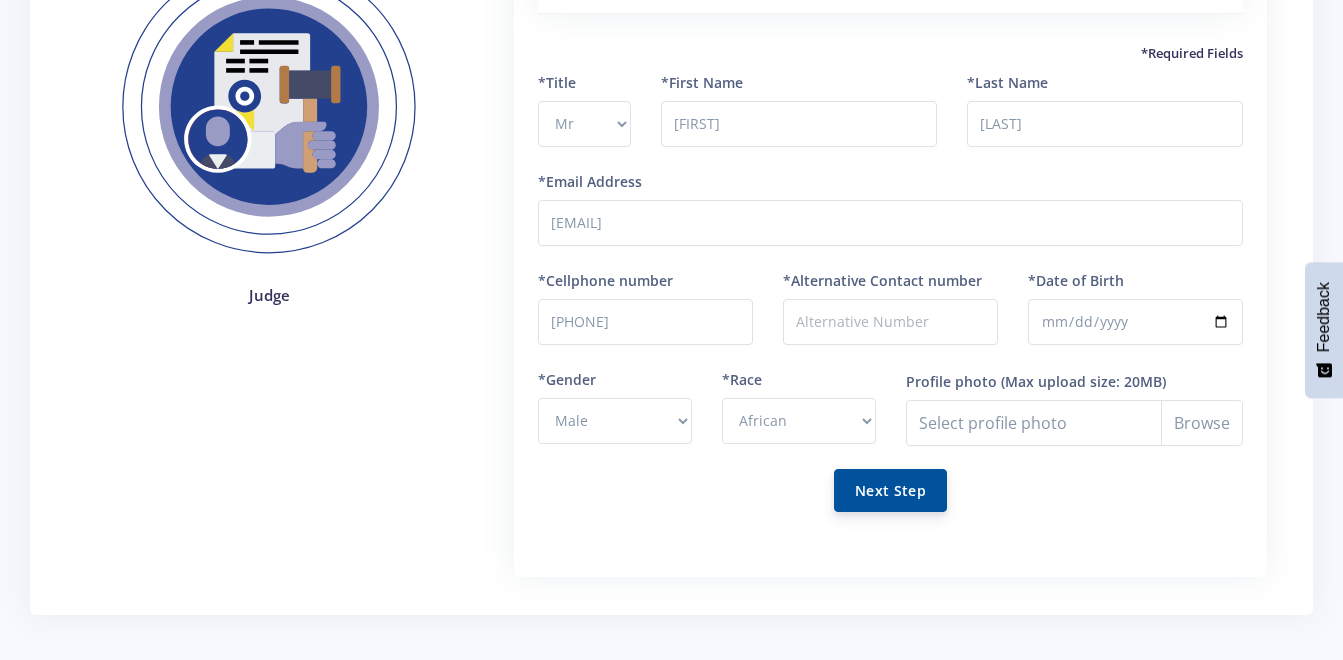 click on "Next
Step" at bounding box center (890, 490) 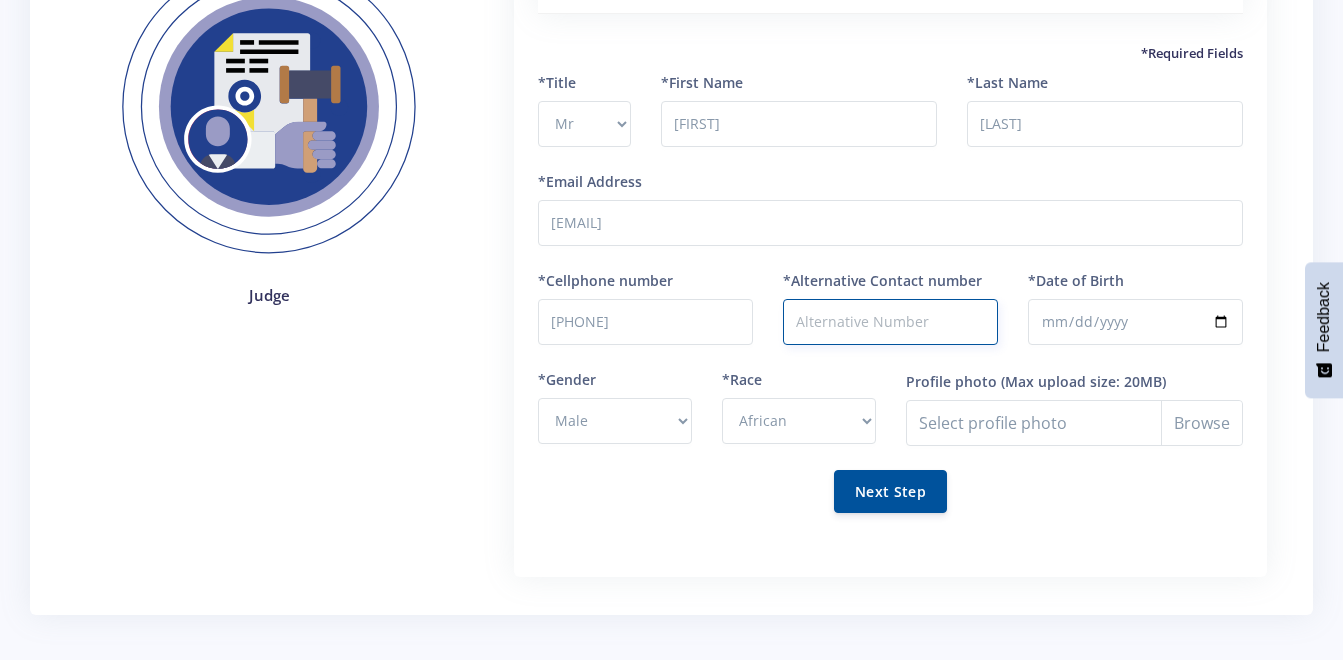 click on "*Alternative Contact number" at bounding box center [890, 322] 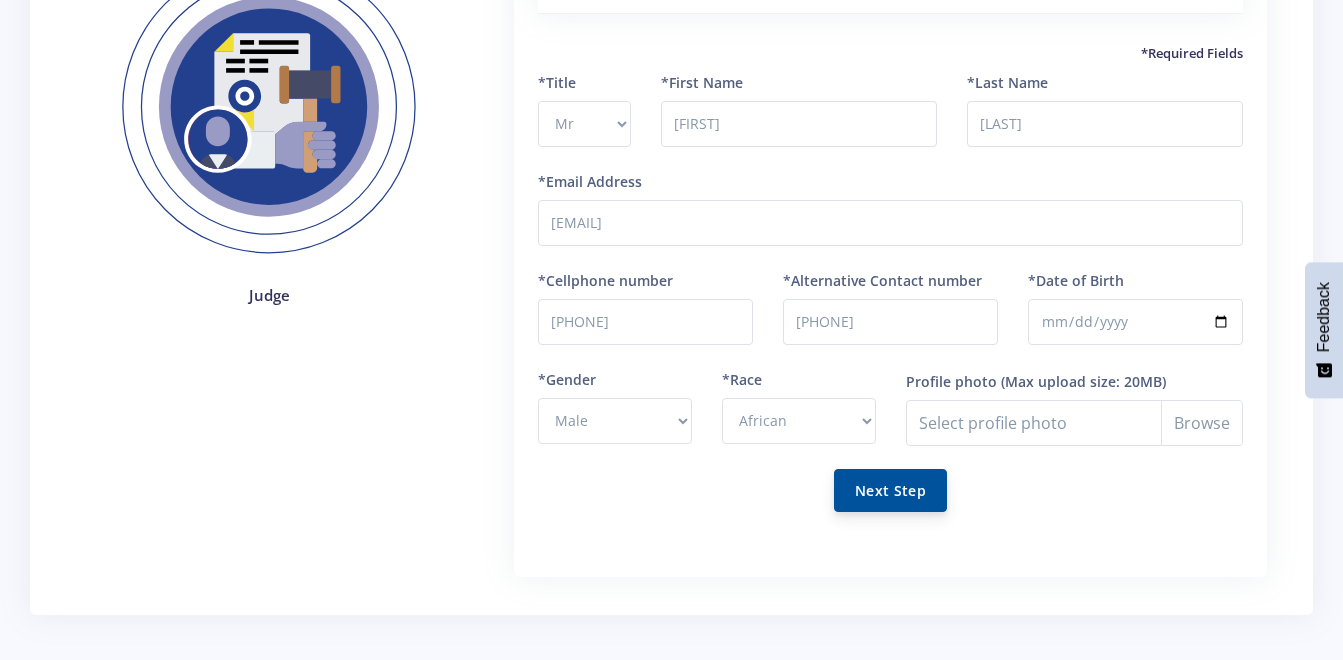 click on "Next
Step" at bounding box center (890, 490) 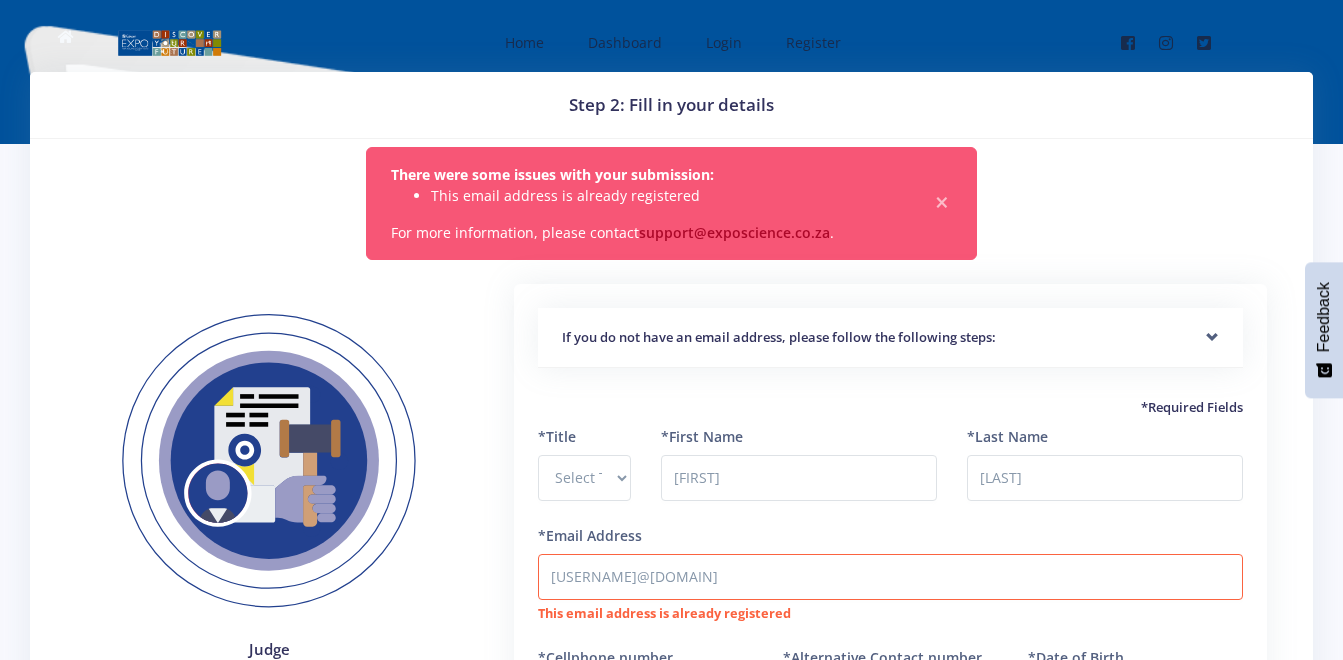 scroll, scrollTop: 0, scrollLeft: 0, axis: both 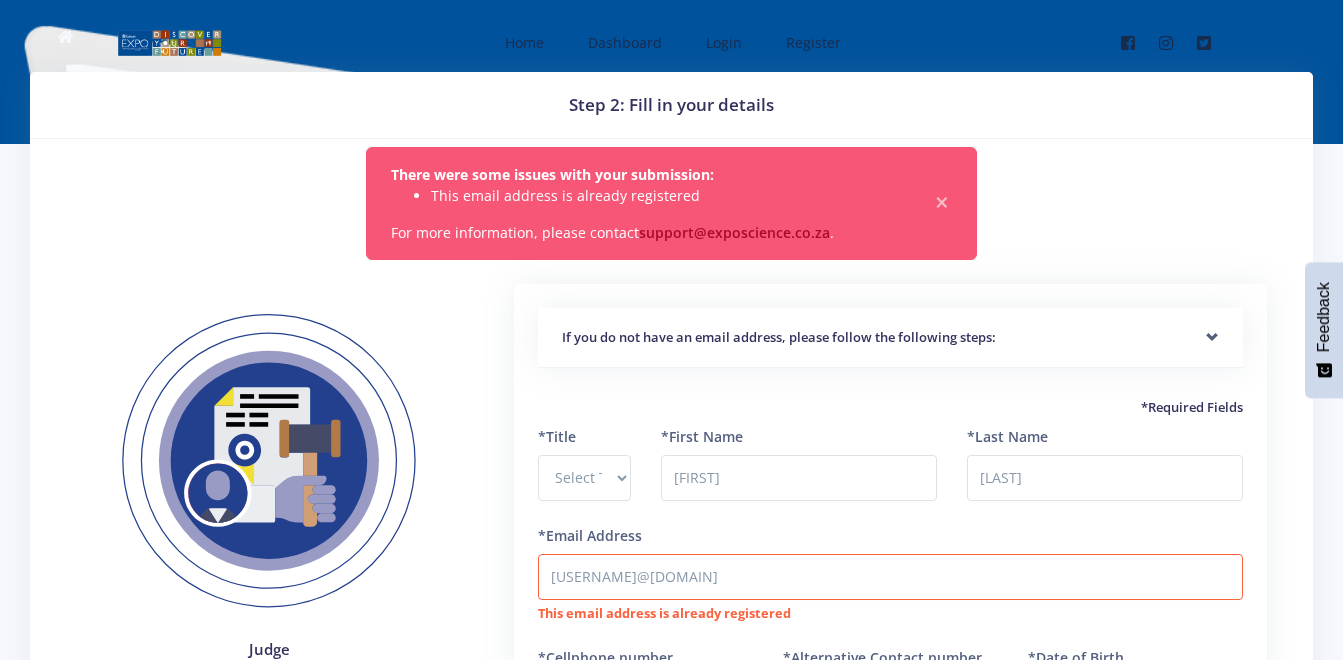 click on "*Required Fields" at bounding box center [890, 408] 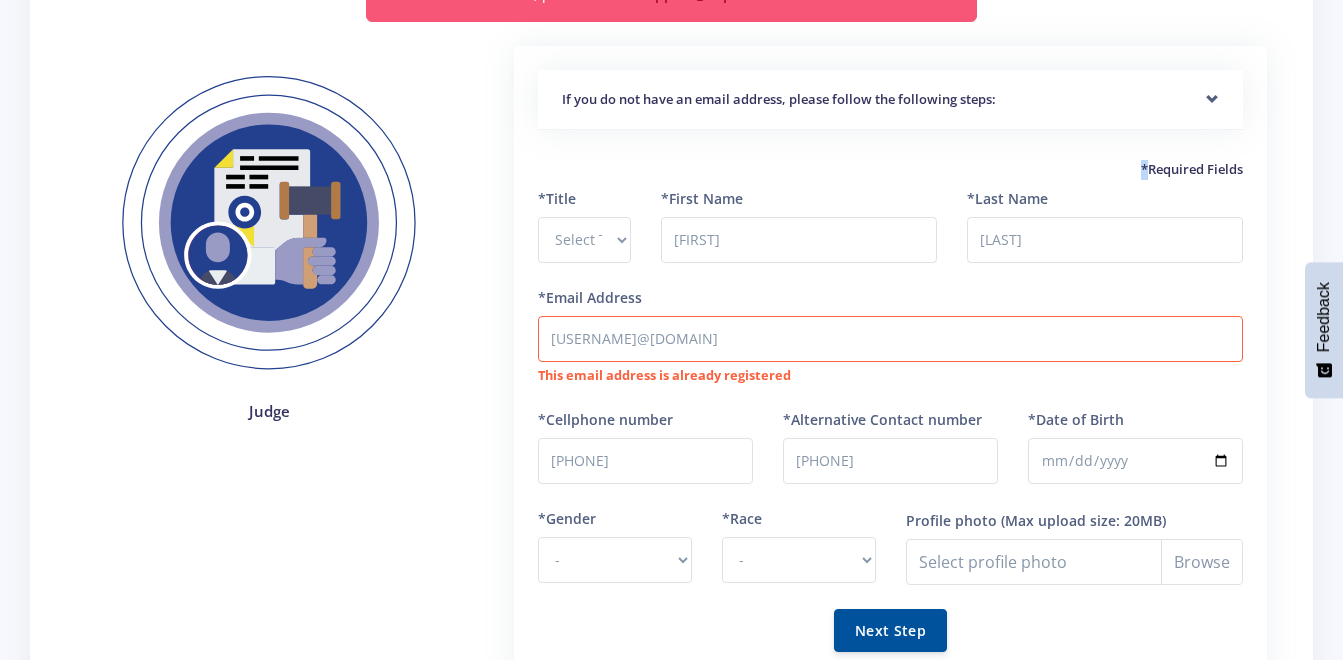 scroll, scrollTop: 239, scrollLeft: 0, axis: vertical 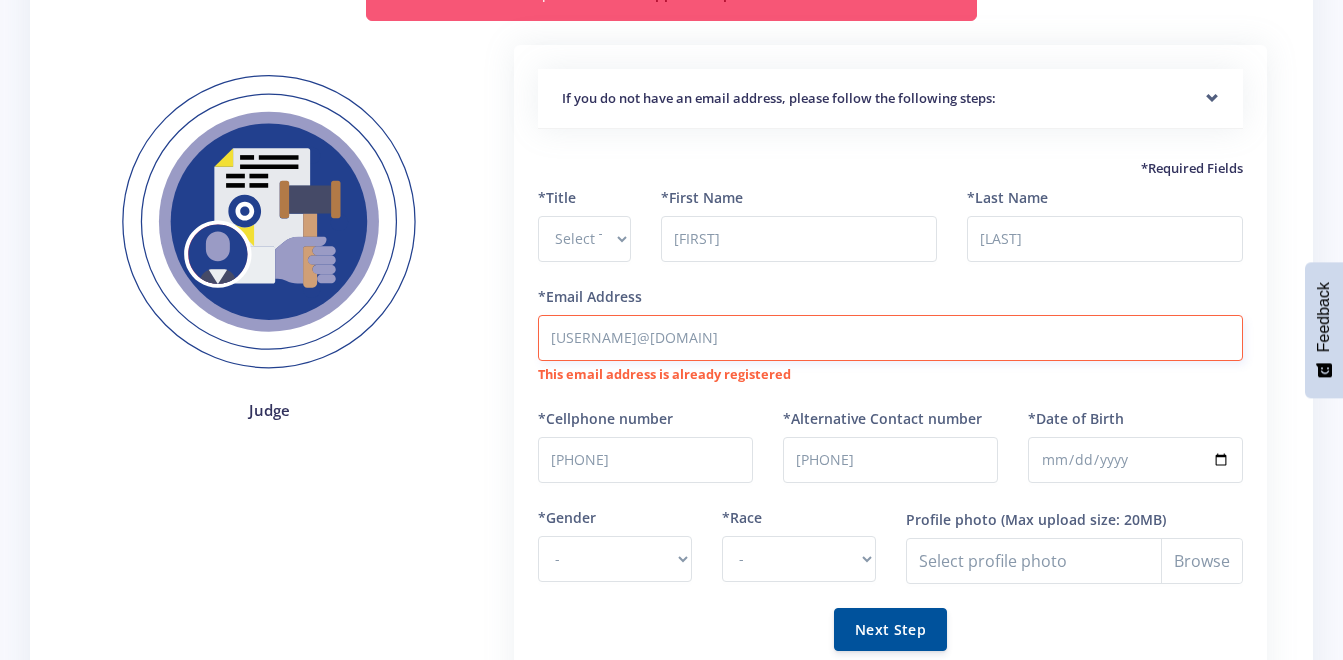 click on "[USERNAME]@[DOMAIN]" at bounding box center (890, 338) 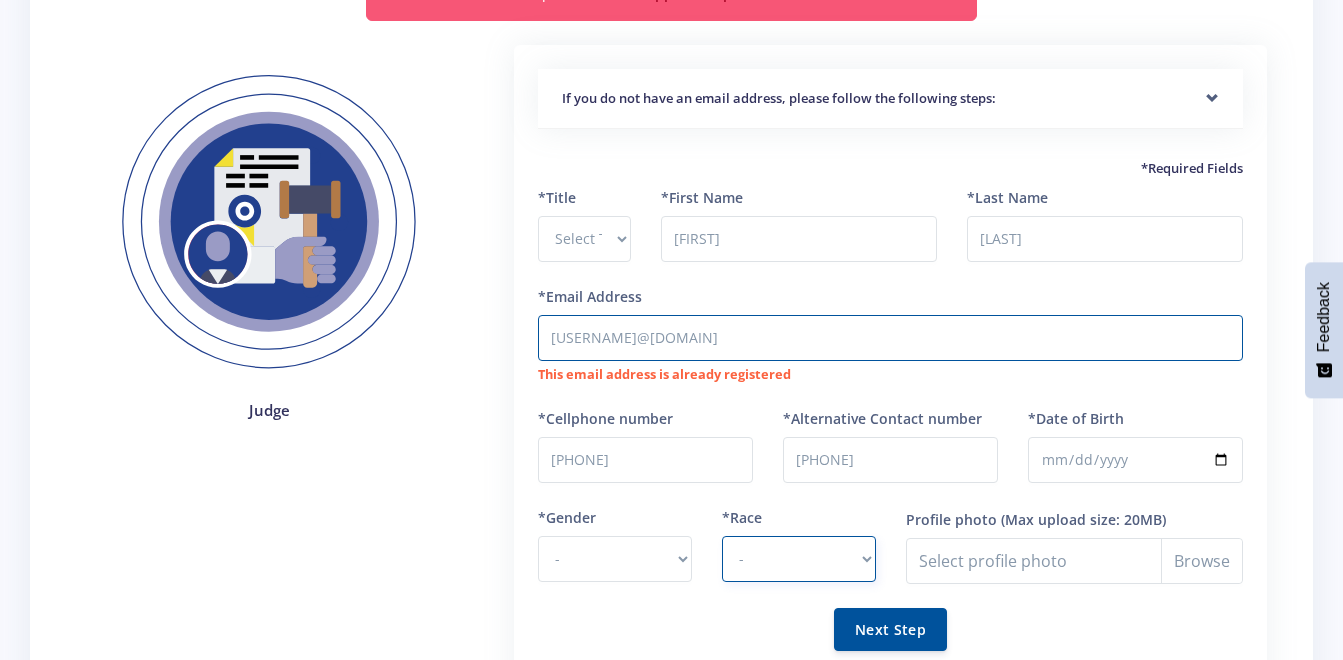 select on "African" 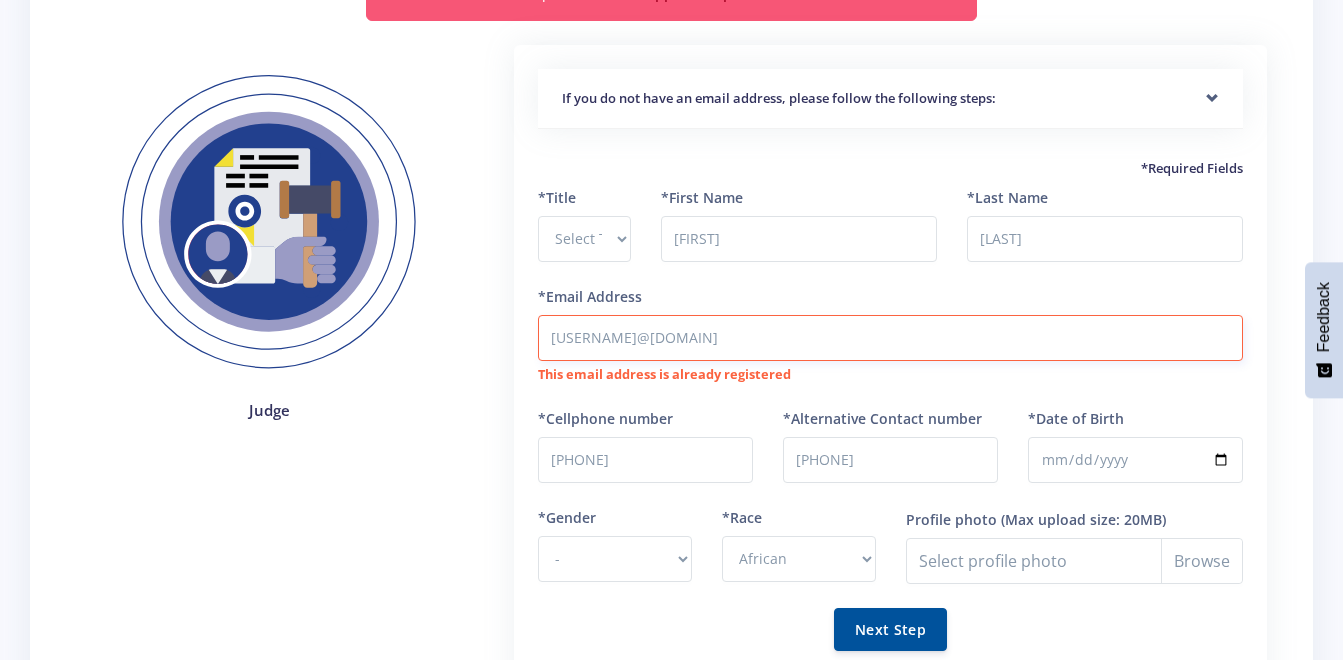 click on "[USERNAME]@[DOMAIN]" at bounding box center (890, 338) 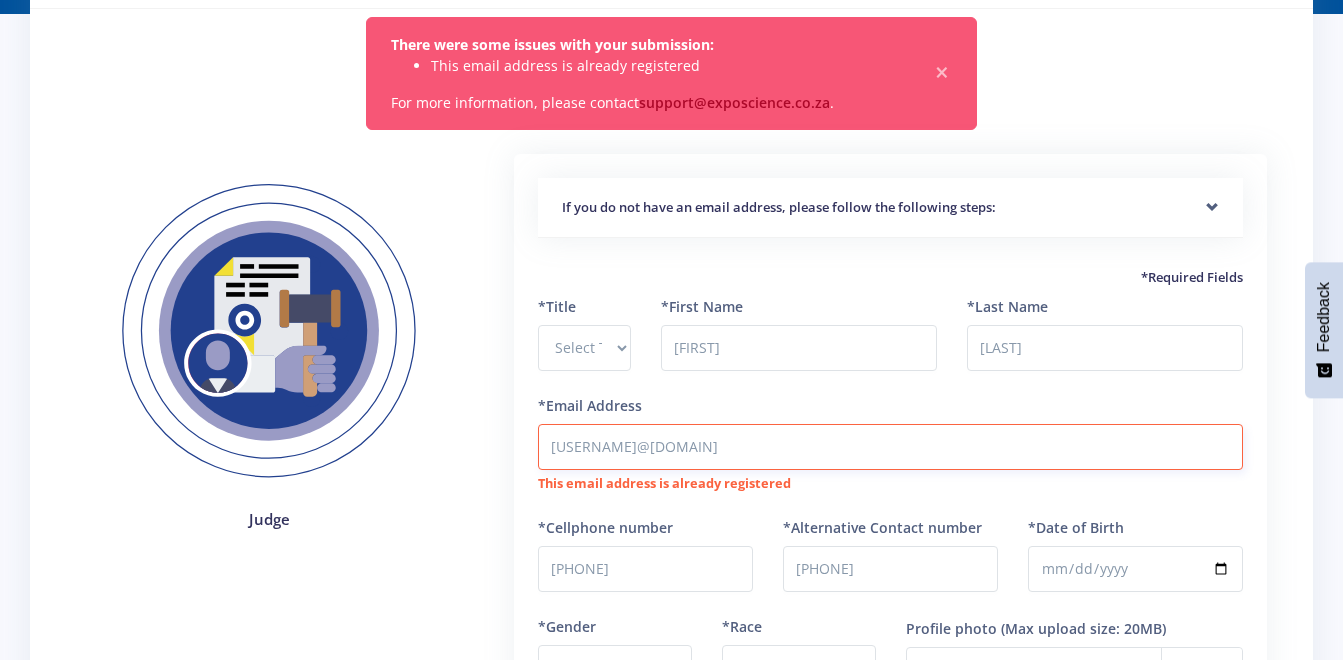 scroll, scrollTop: 0, scrollLeft: 0, axis: both 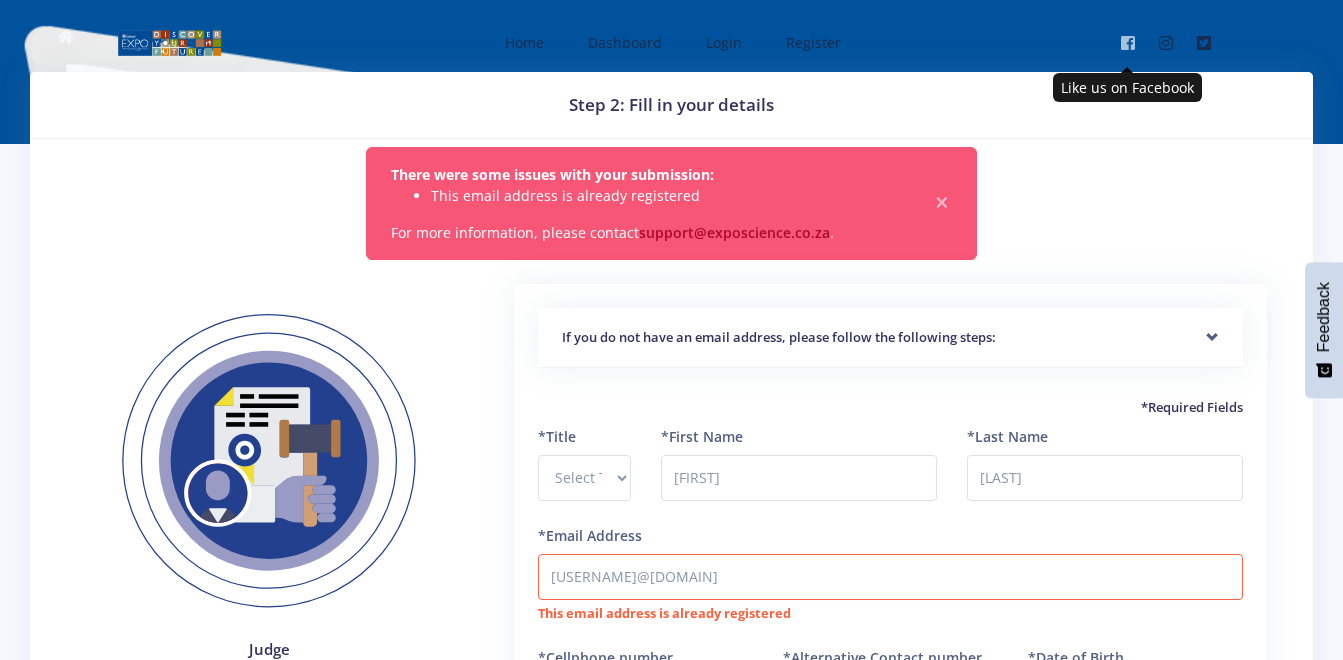 click at bounding box center (1128, 43) 